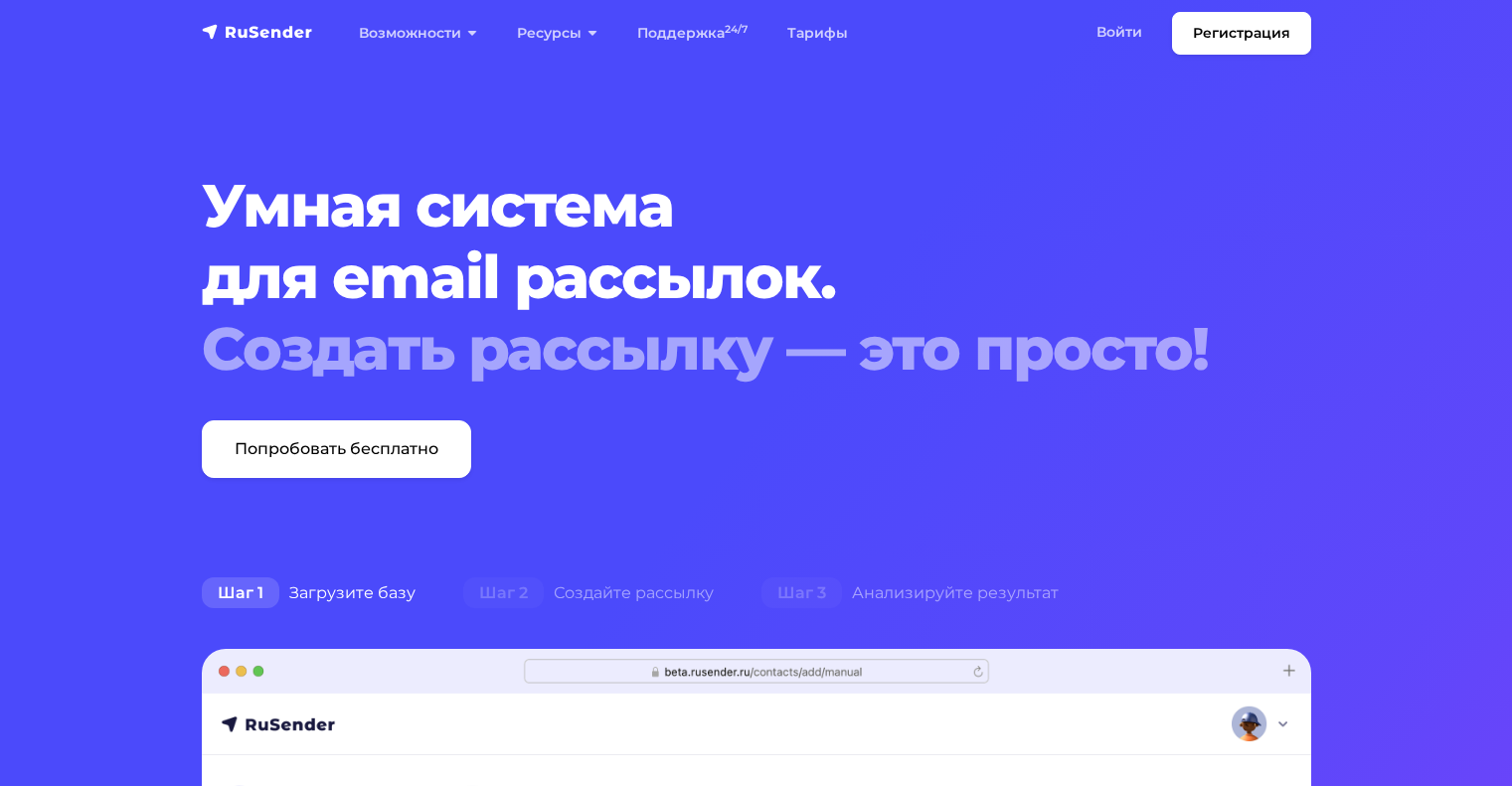 scroll, scrollTop: 0, scrollLeft: 0, axis: both 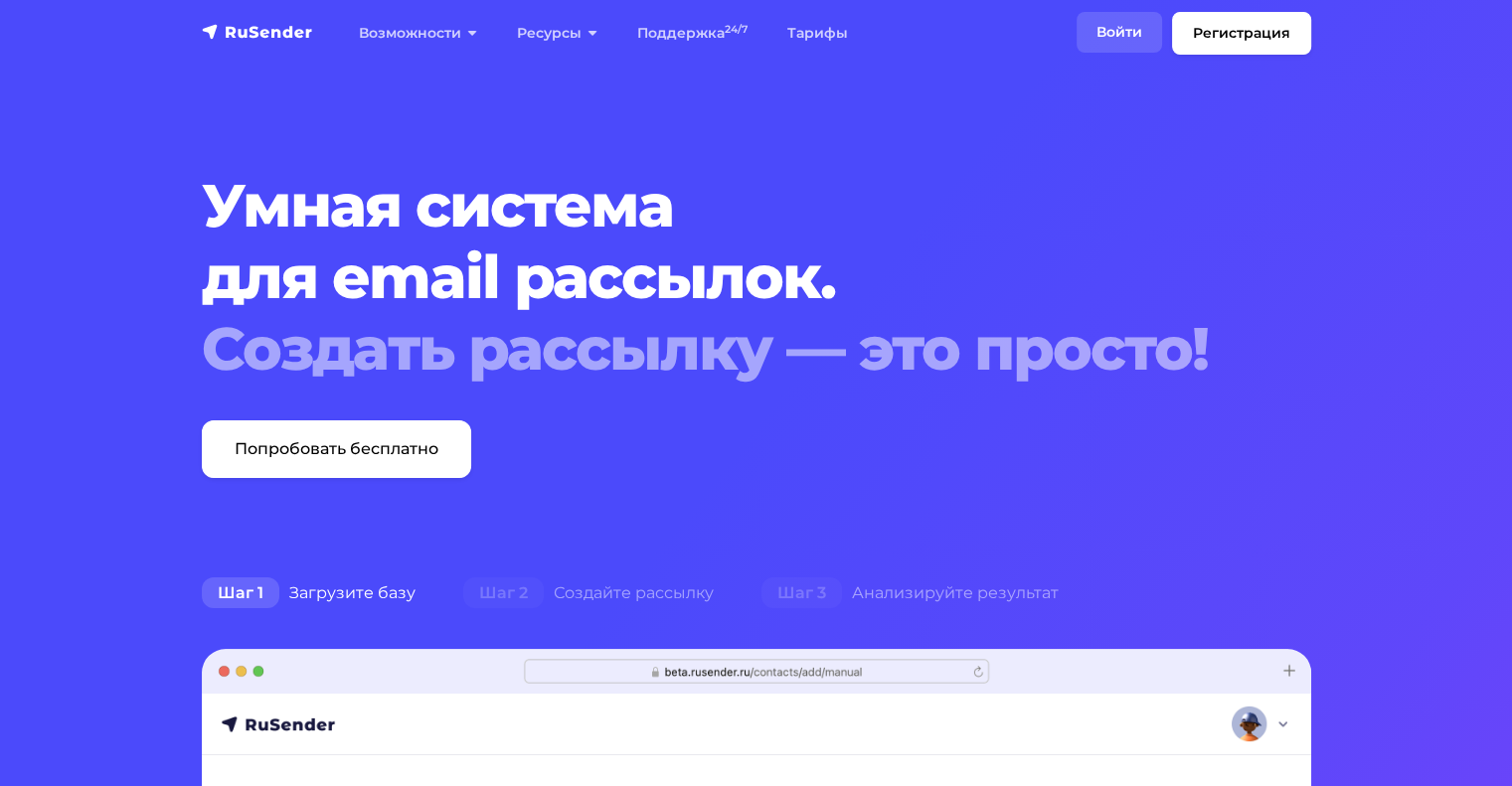 click on "Войти" at bounding box center (1119, 32) 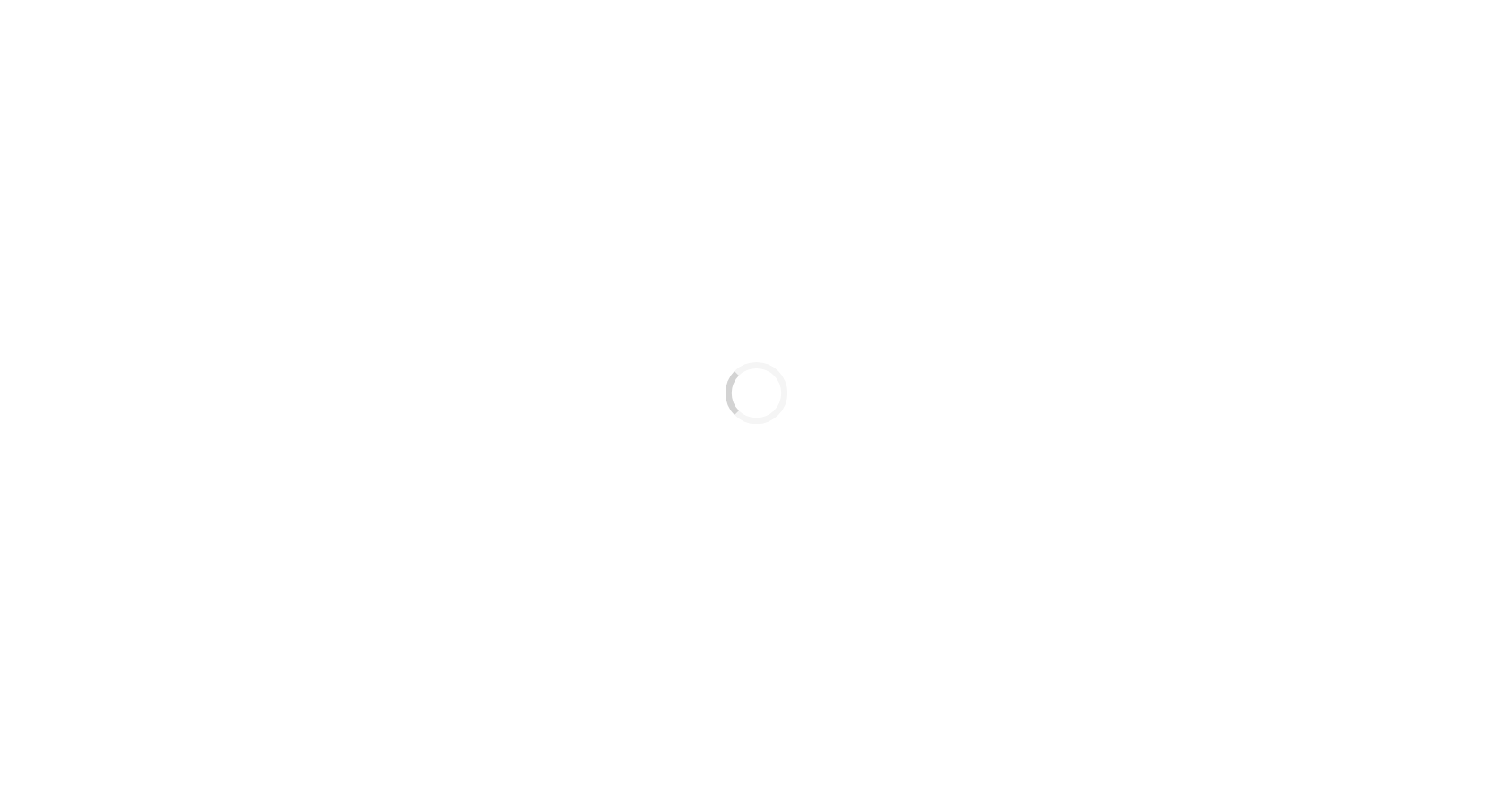 scroll, scrollTop: 0, scrollLeft: 0, axis: both 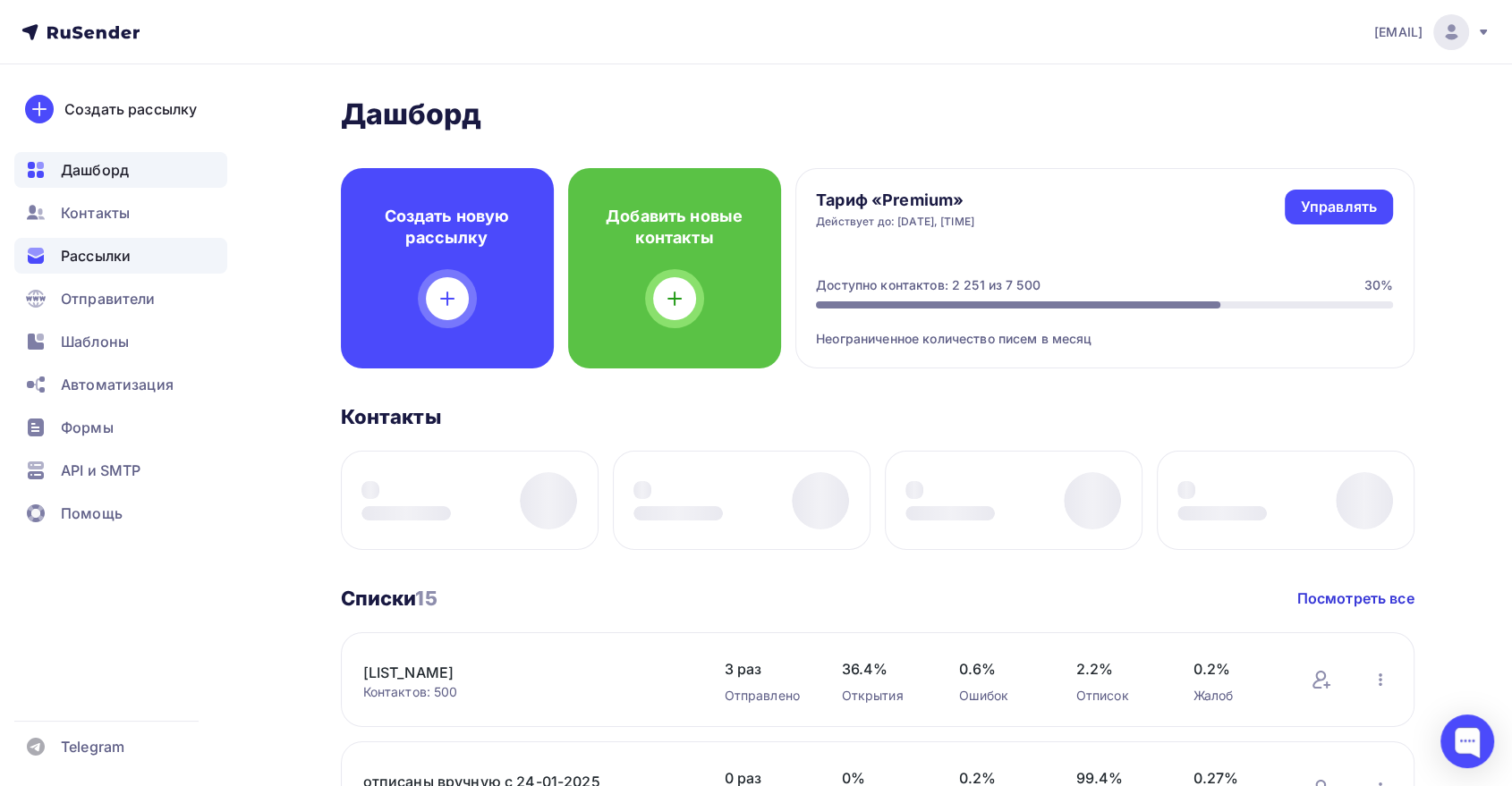 click on "Рассылки" at bounding box center (96, 256) 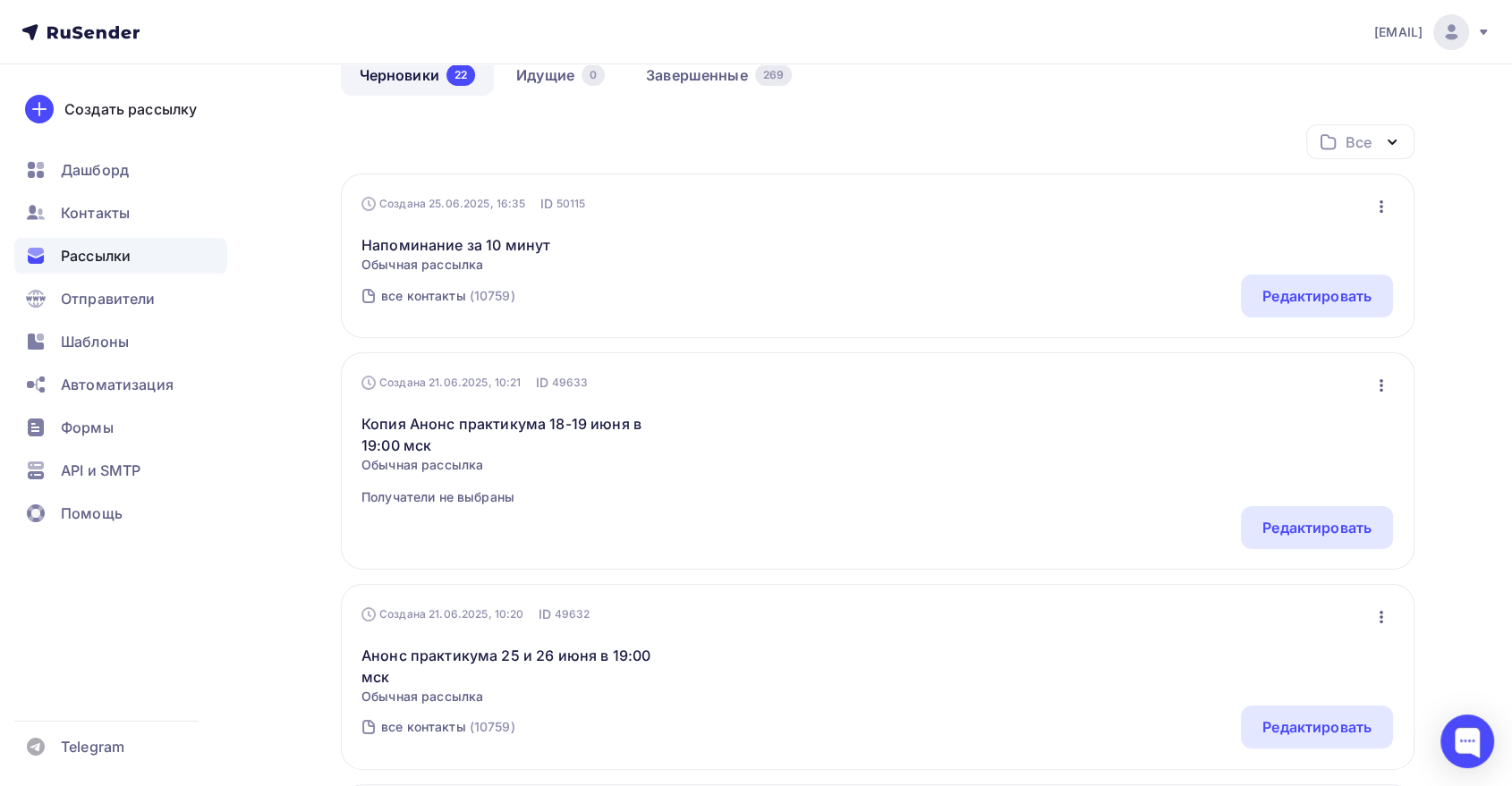 scroll, scrollTop: 0, scrollLeft: 0, axis: both 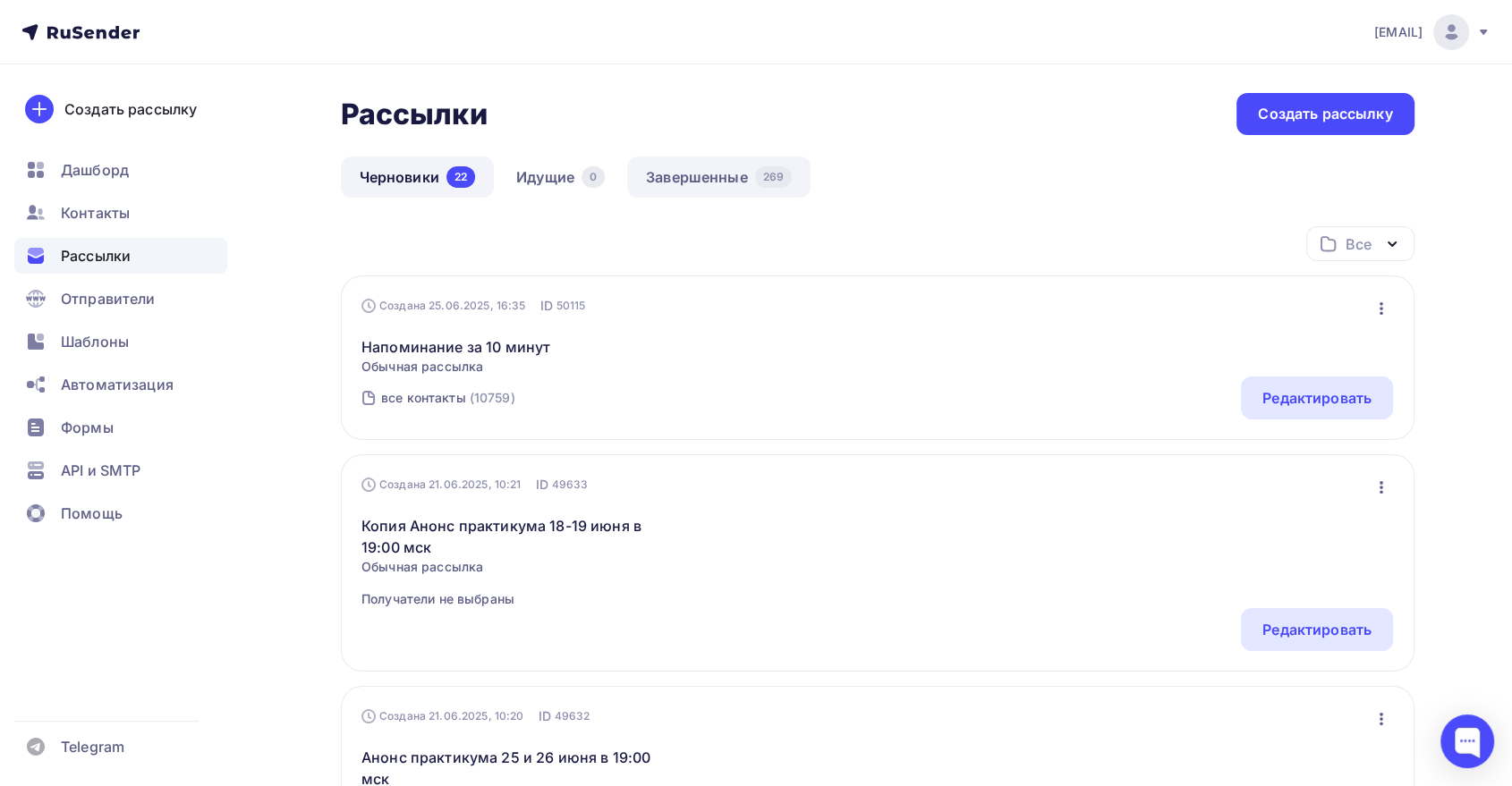 click on "Завершенные
269" at bounding box center (718, 177) 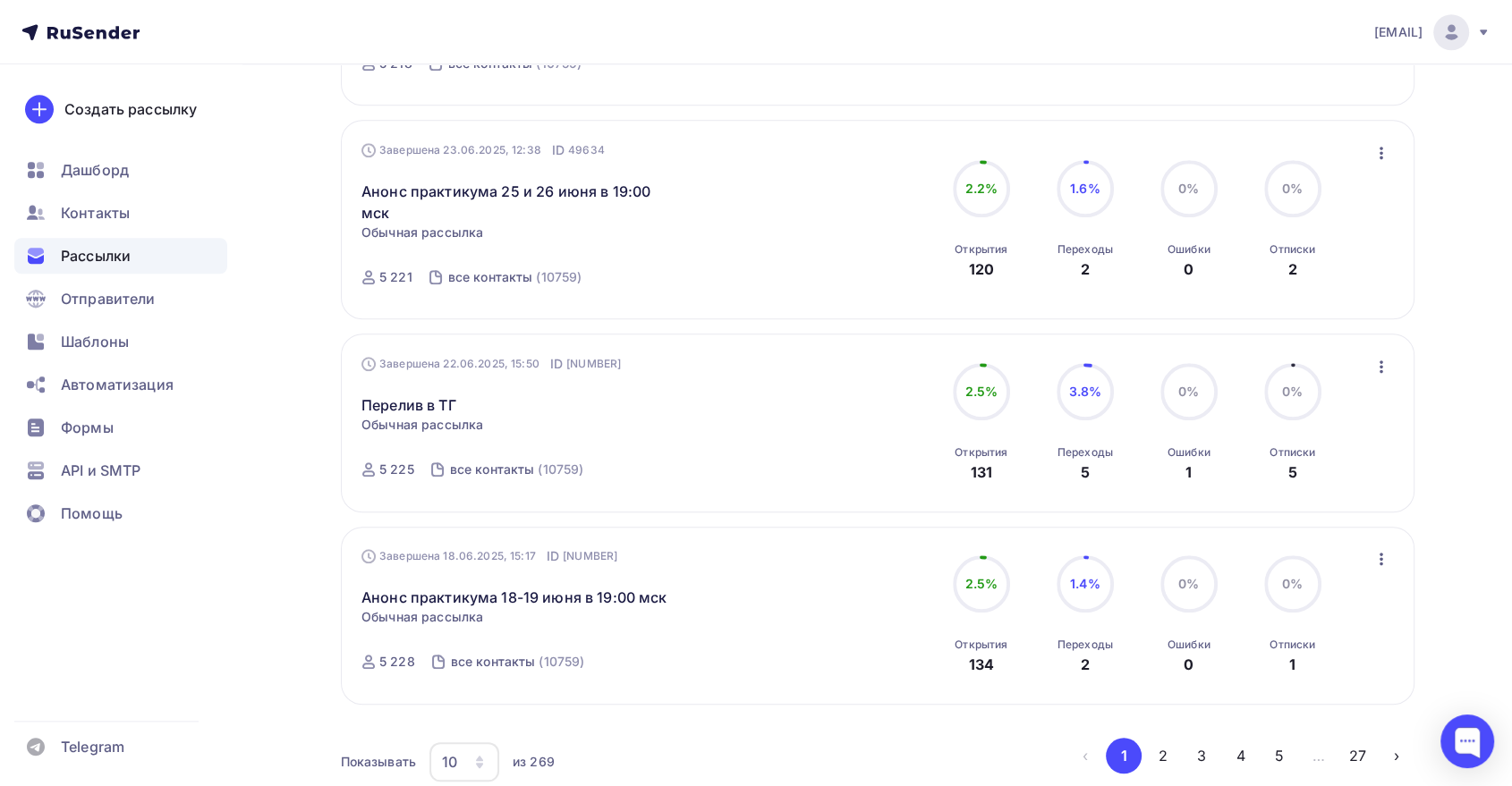scroll, scrollTop: 1699, scrollLeft: 0, axis: vertical 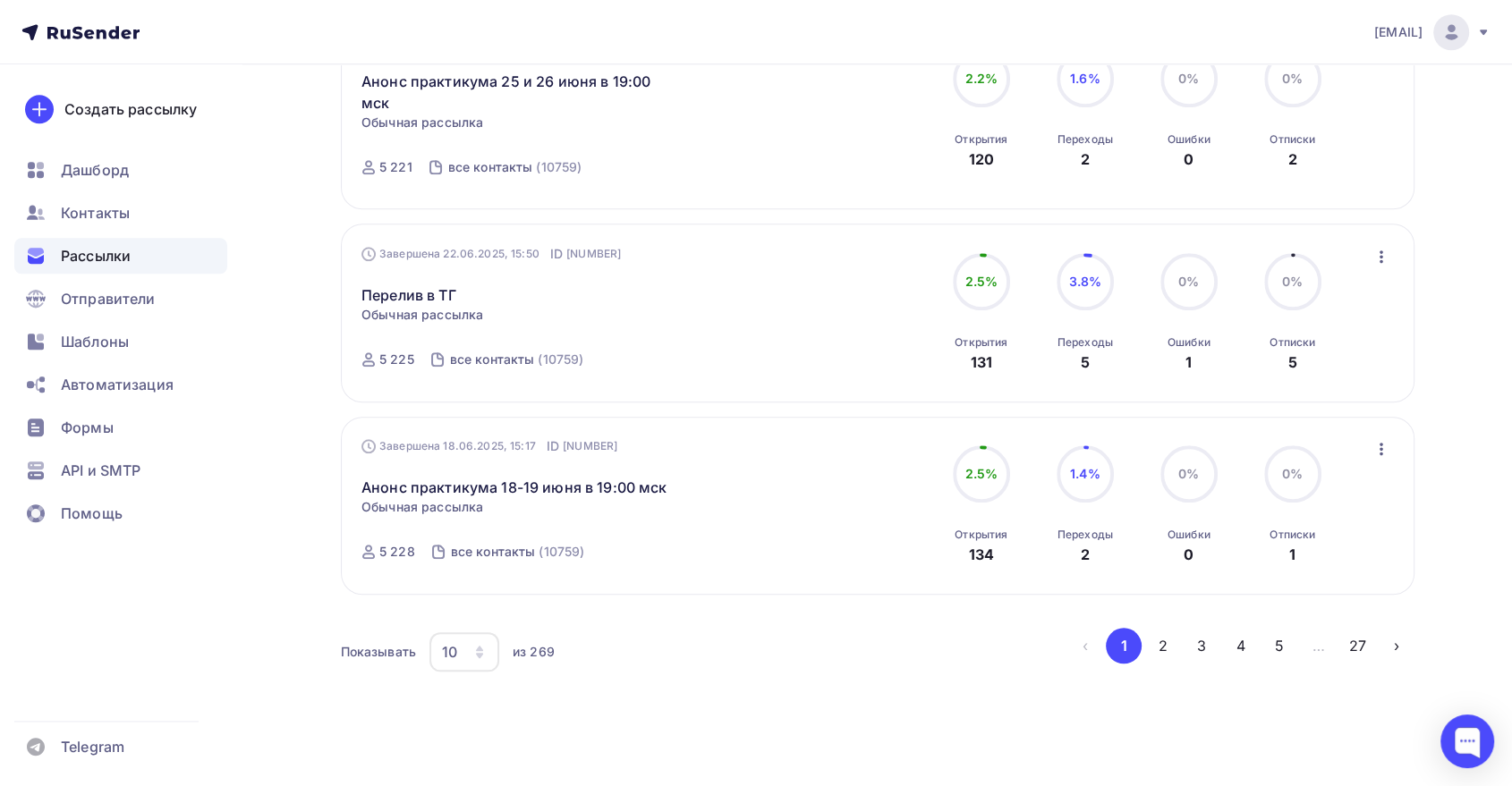 click at bounding box center [1381, 449] 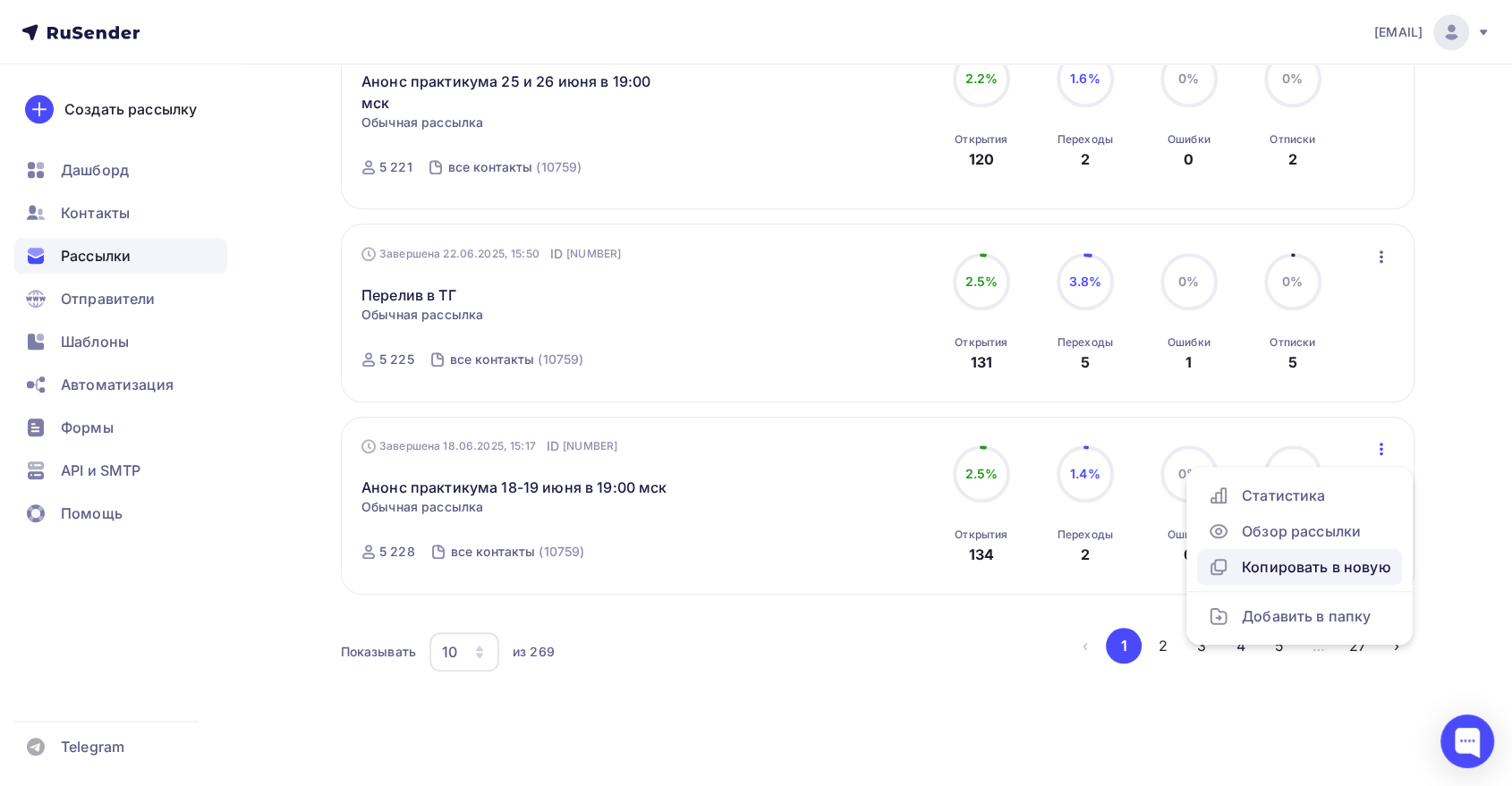 click on "Копировать в новую" at bounding box center (1299, 567) 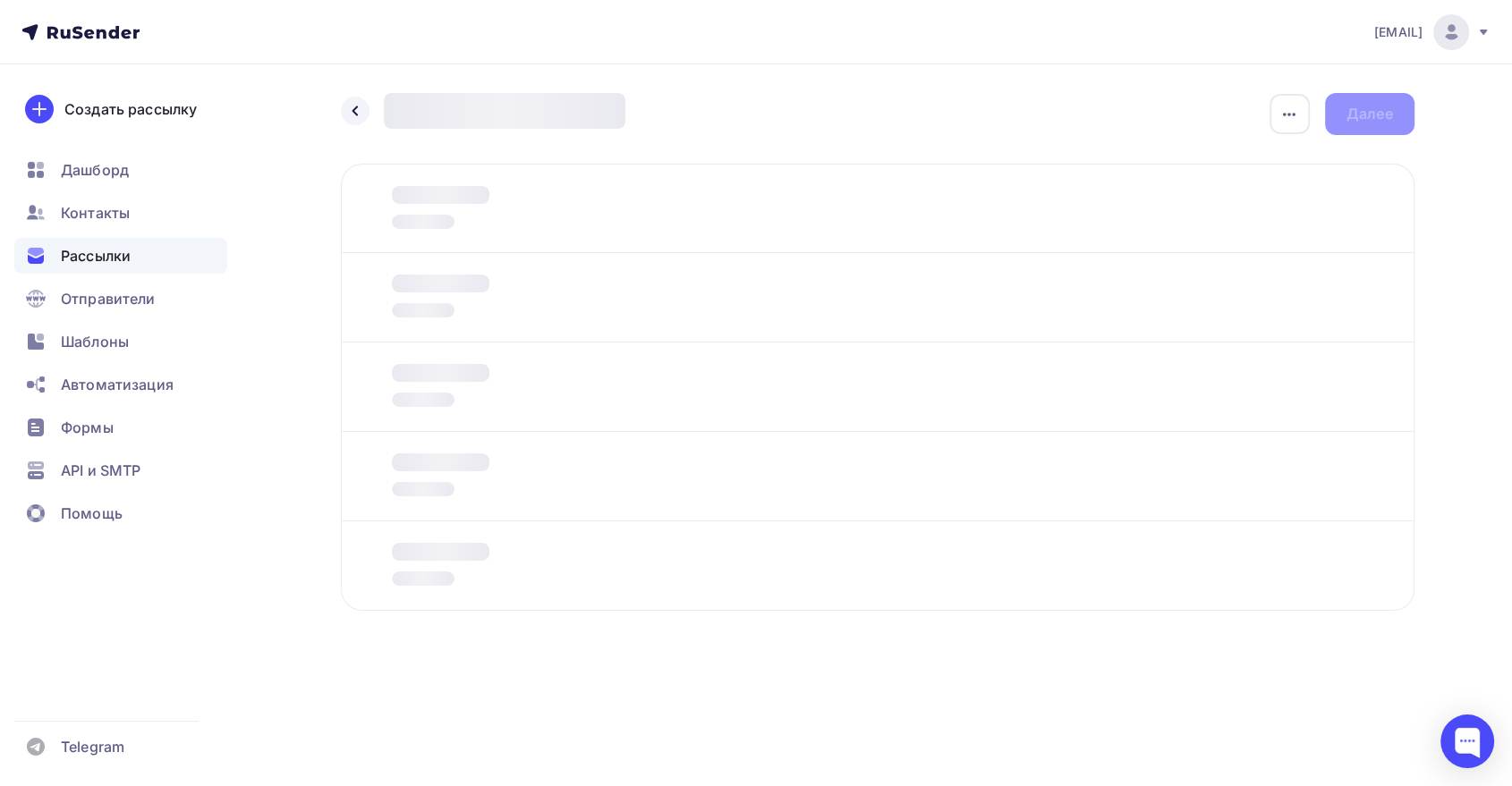 scroll, scrollTop: 0, scrollLeft: 0, axis: both 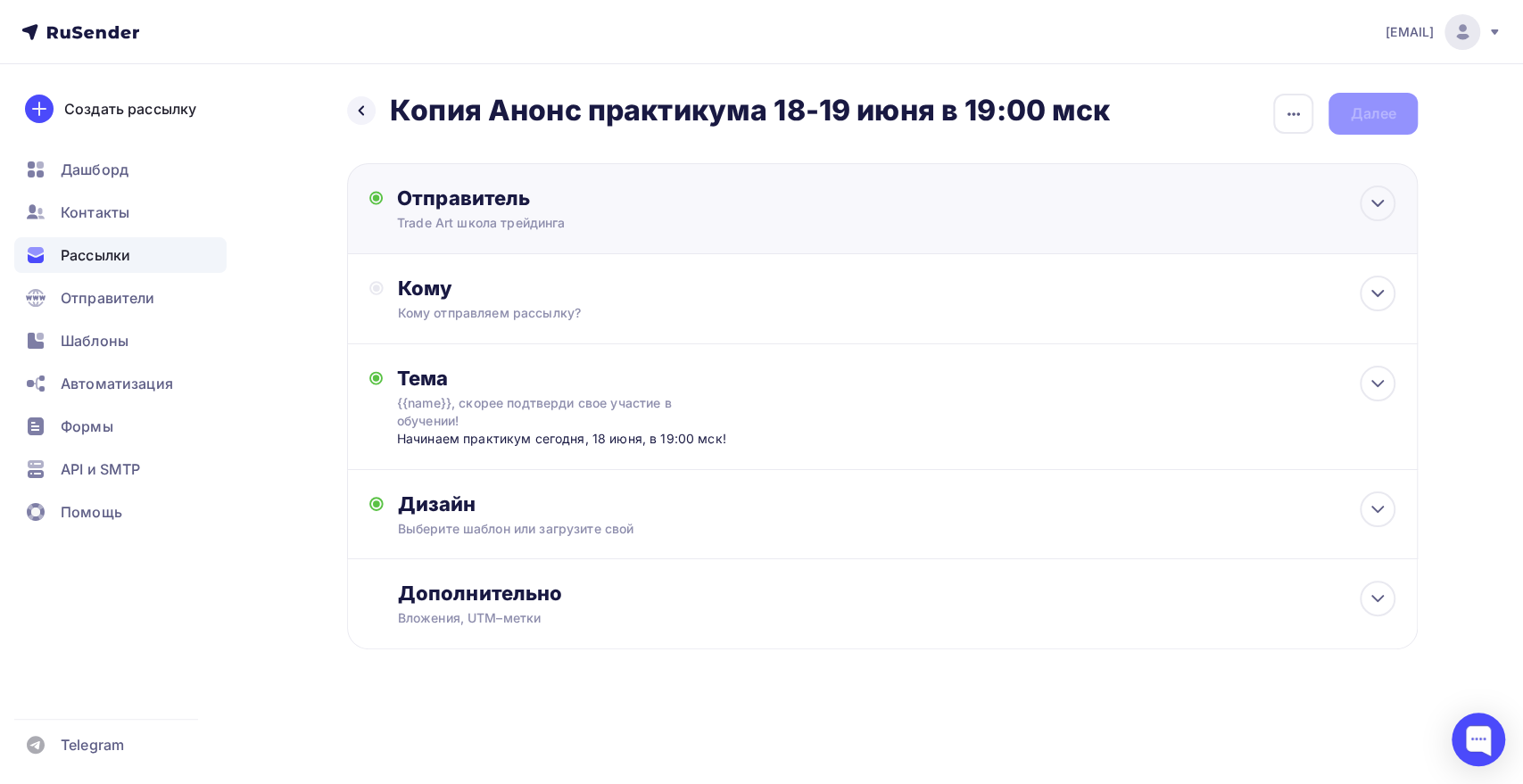 click on "Trade Art школа трейдинга" at bounding box center (571, 223) 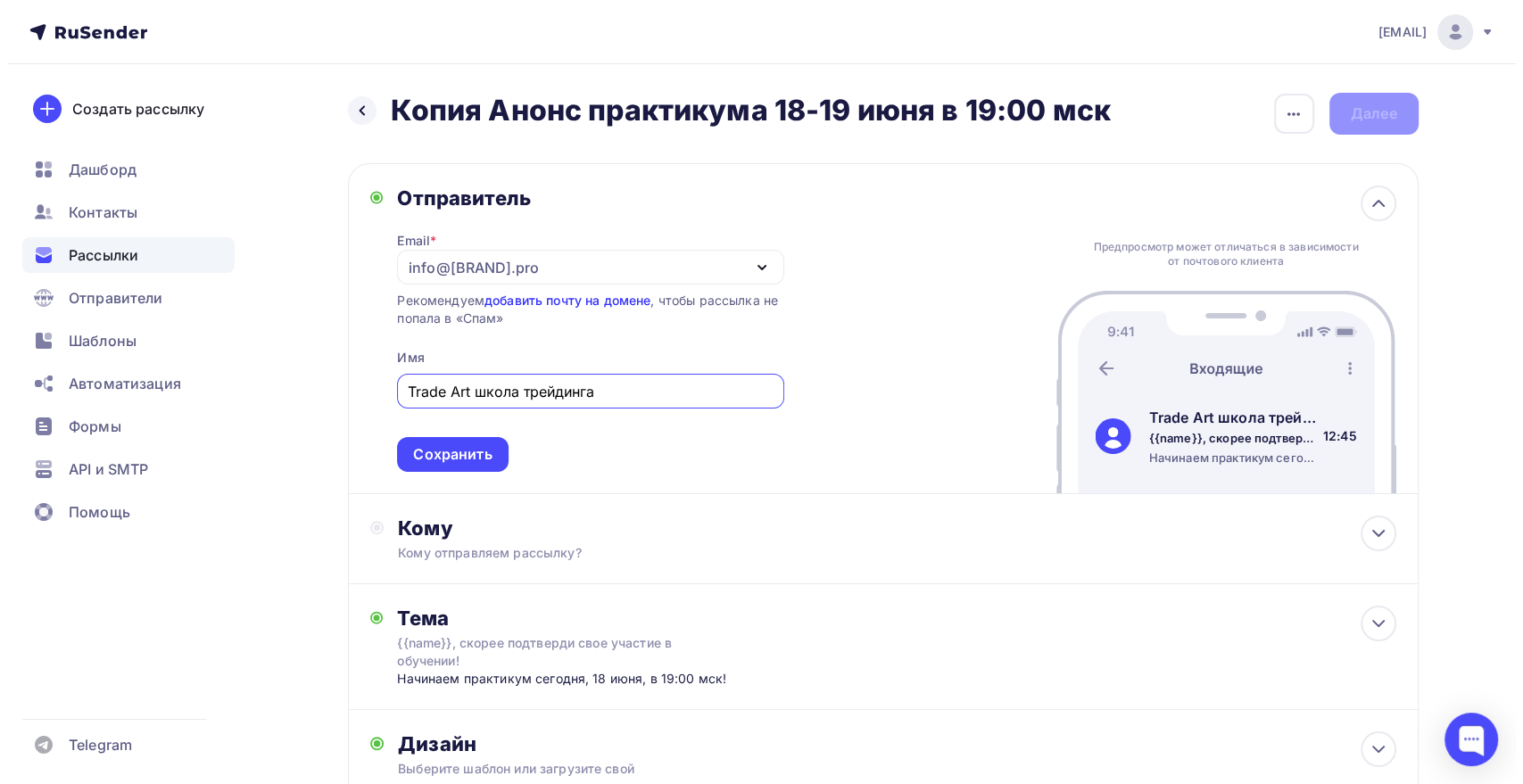 scroll, scrollTop: 0, scrollLeft: 0, axis: both 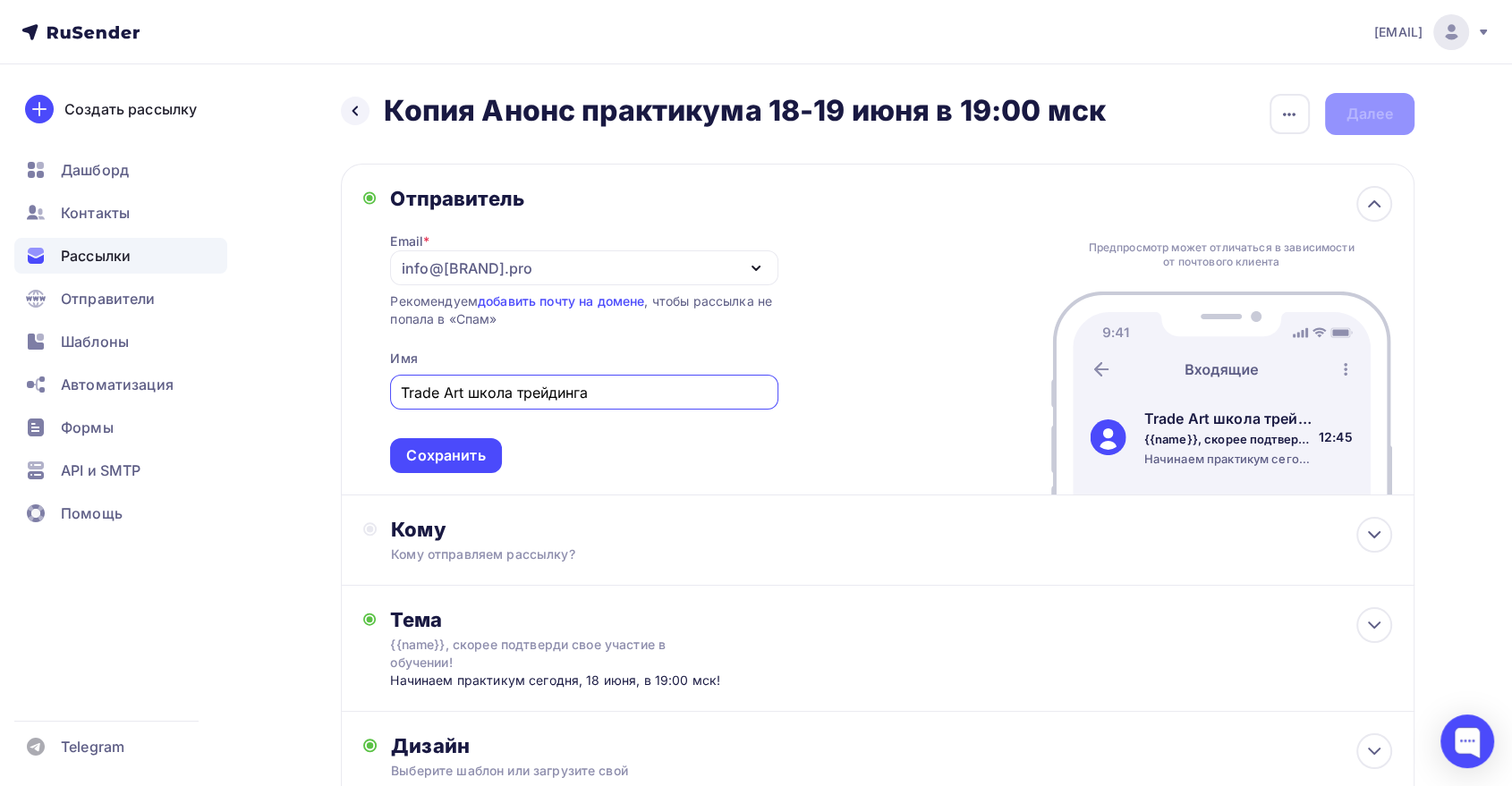 drag, startPoint x: 463, startPoint y: 171, endPoint x: 464, endPoint y: 184, distance: 13.038405 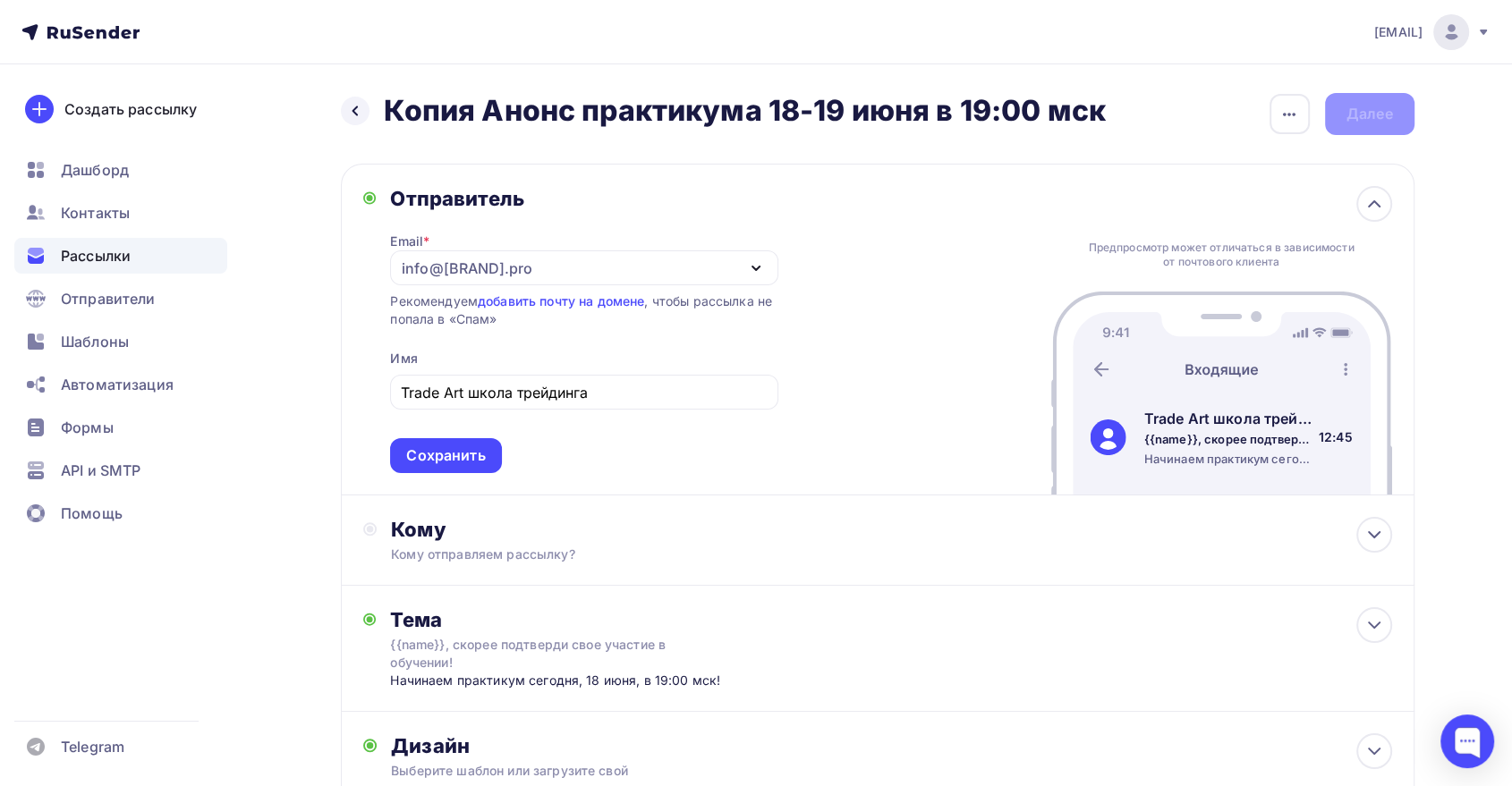 click on "Сохранить" at bounding box center [446, 455] 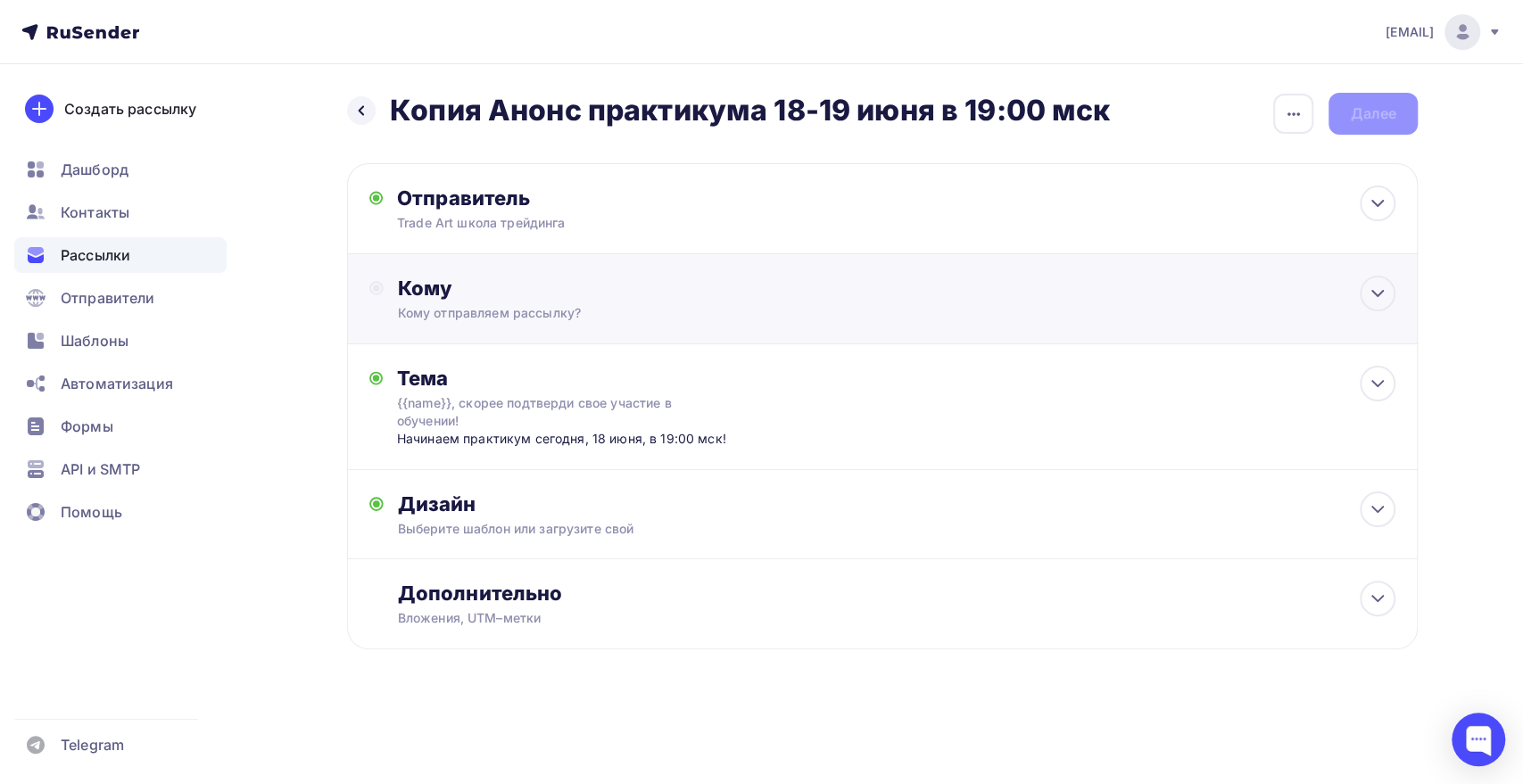 click on "Кому
Кому отправляем рассылку?
Списки получателей
Выберите список
Все списки
id
список14-05
(484)
#22430
отписать 24/01/25-09/02/25-24/02/25-19/03/25-09/04/25-08/05/25-14/06/25
(93)
#17633
отписать 23-12-2024
(1)
#16824
тест1
(1)
#10878
все контакты
(5 190)
#6771
Добавить список
Добавить сегментацию" at bounding box center [882, 299] 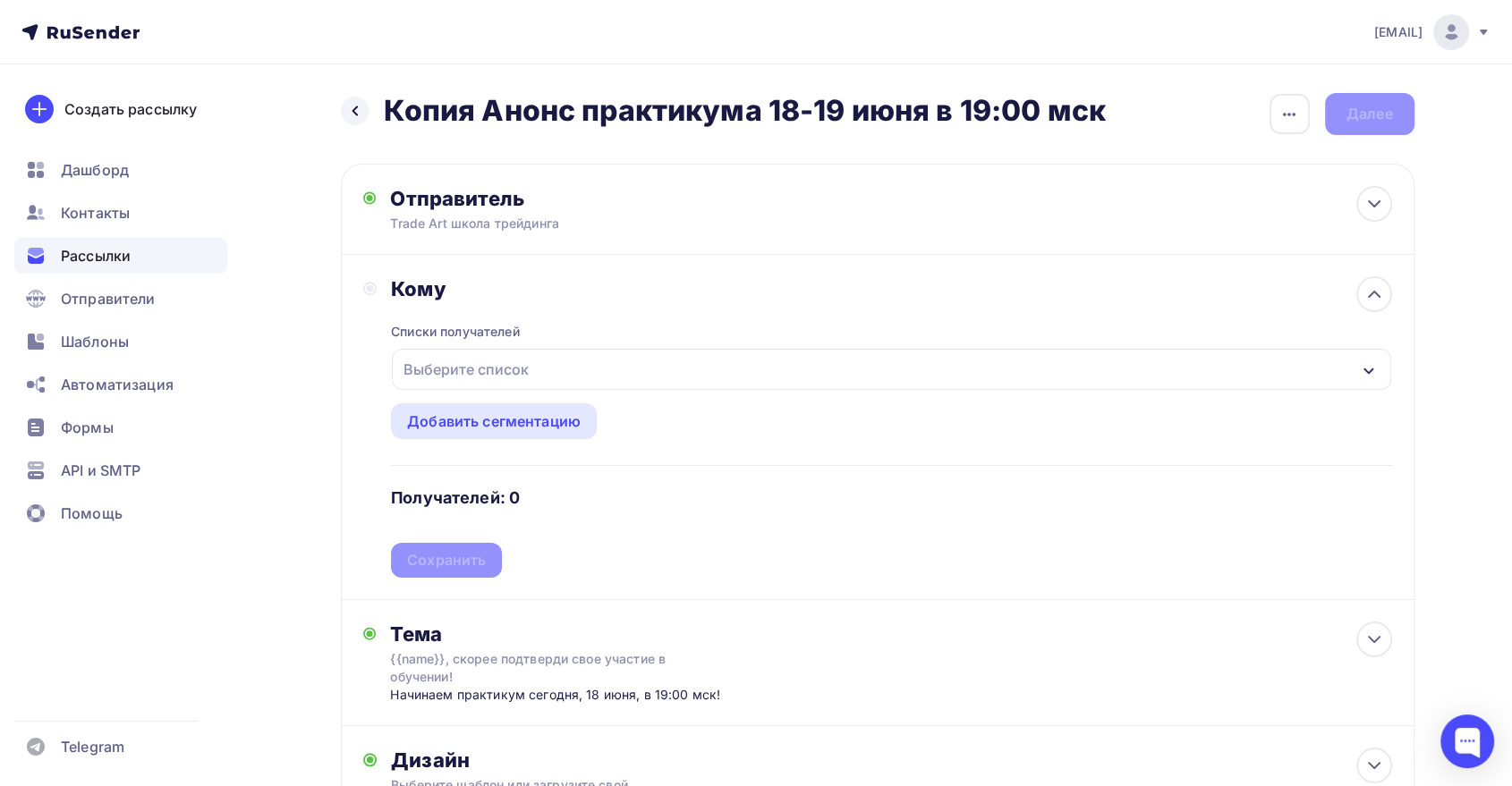 click on "Выберите список" at bounding box center [466, 369] 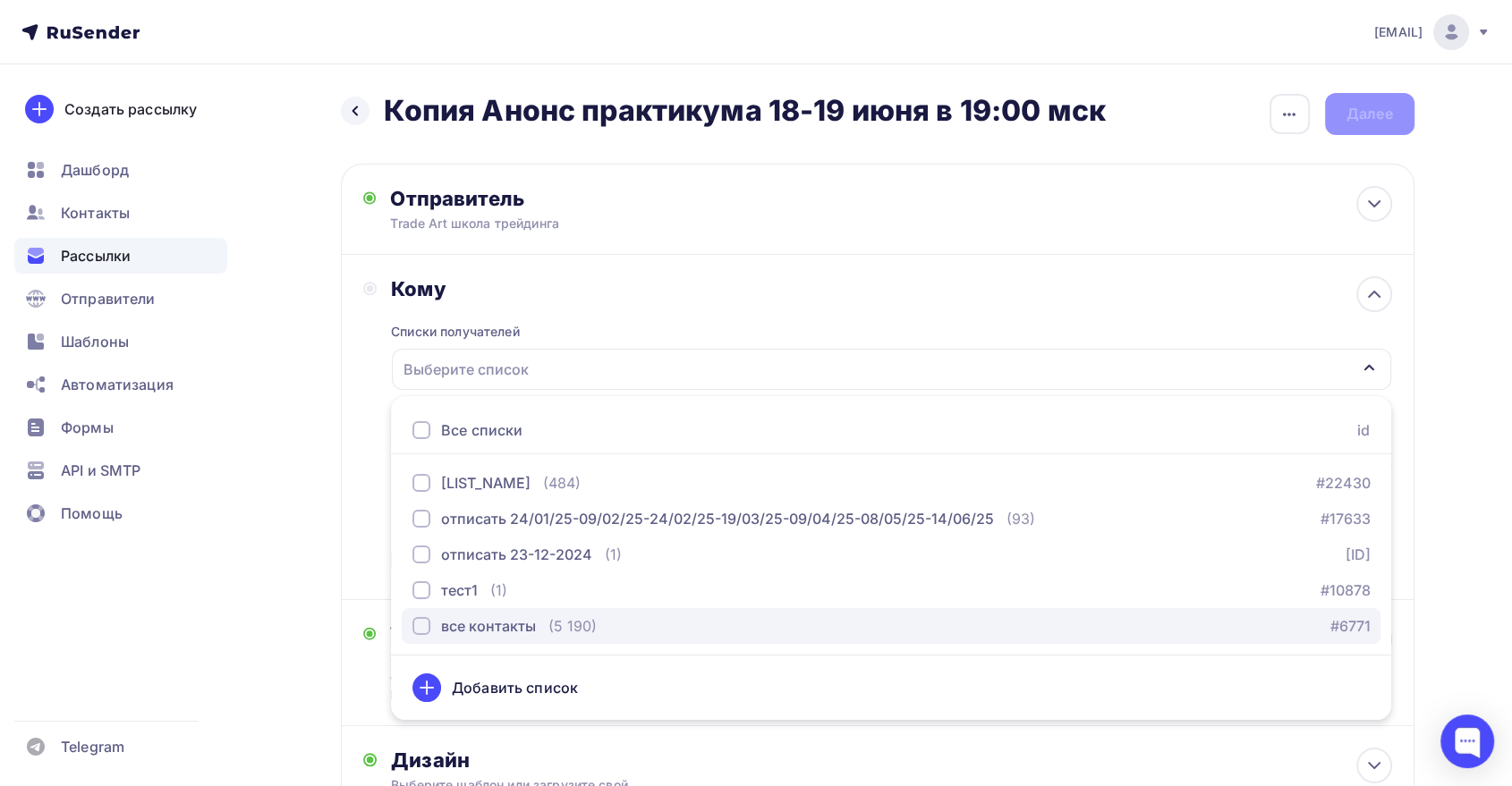 click on "все контакты
(5 190)
#6771" at bounding box center (891, 483) 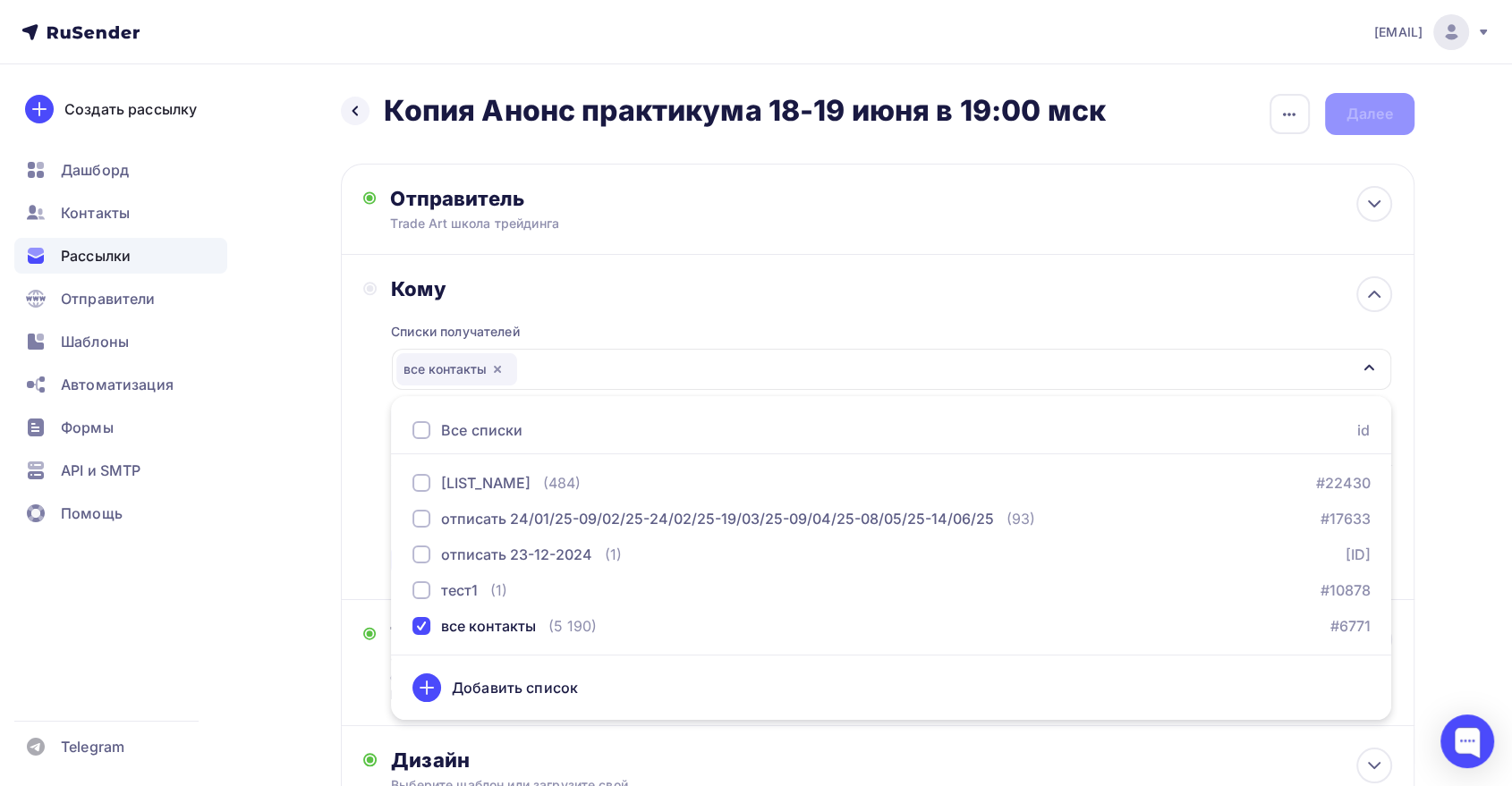 drag, startPoint x: 336, startPoint y: 463, endPoint x: 440, endPoint y: 506, distance: 112.53888 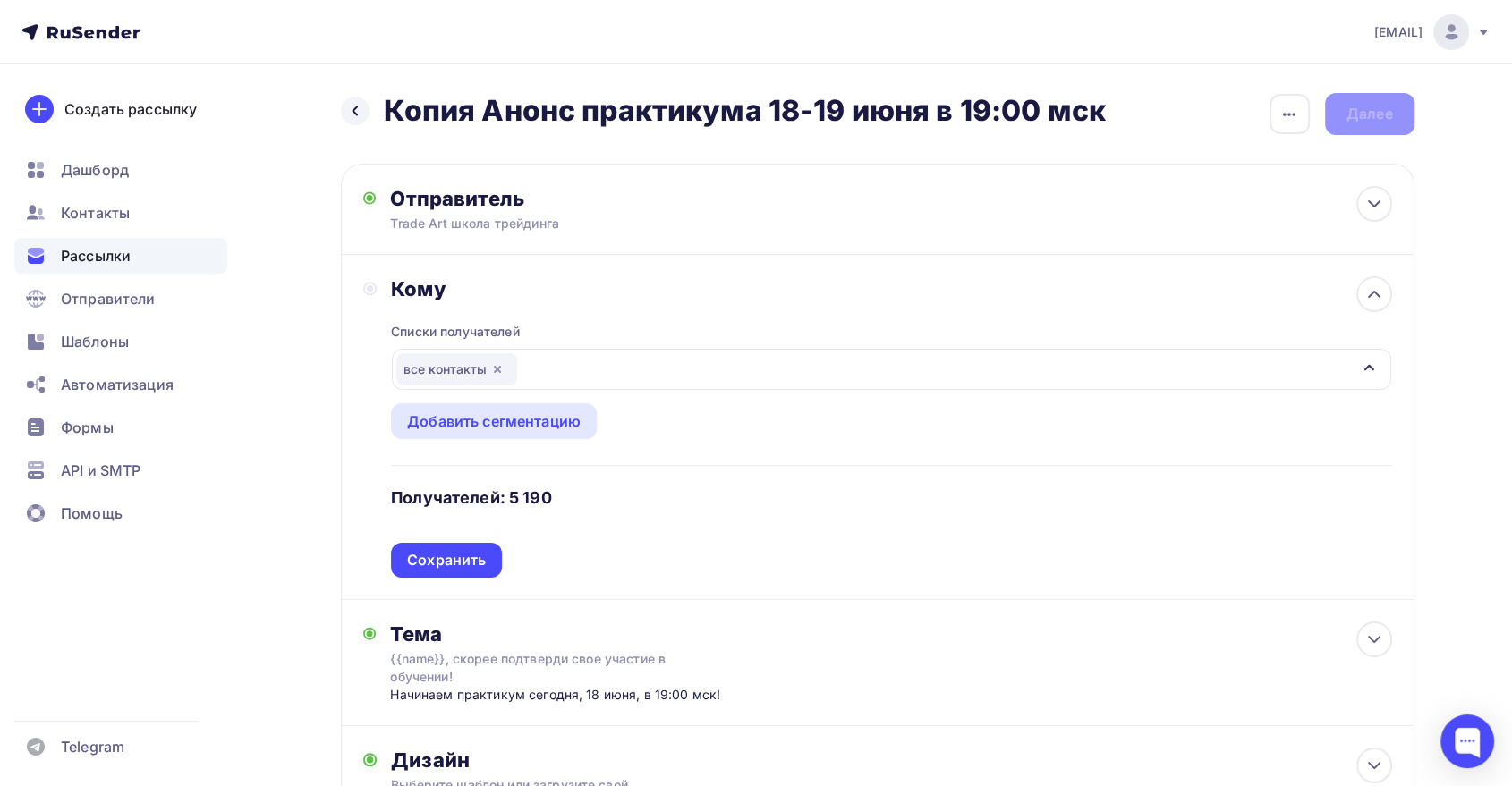 click on "Сохранить" at bounding box center [446, 560] 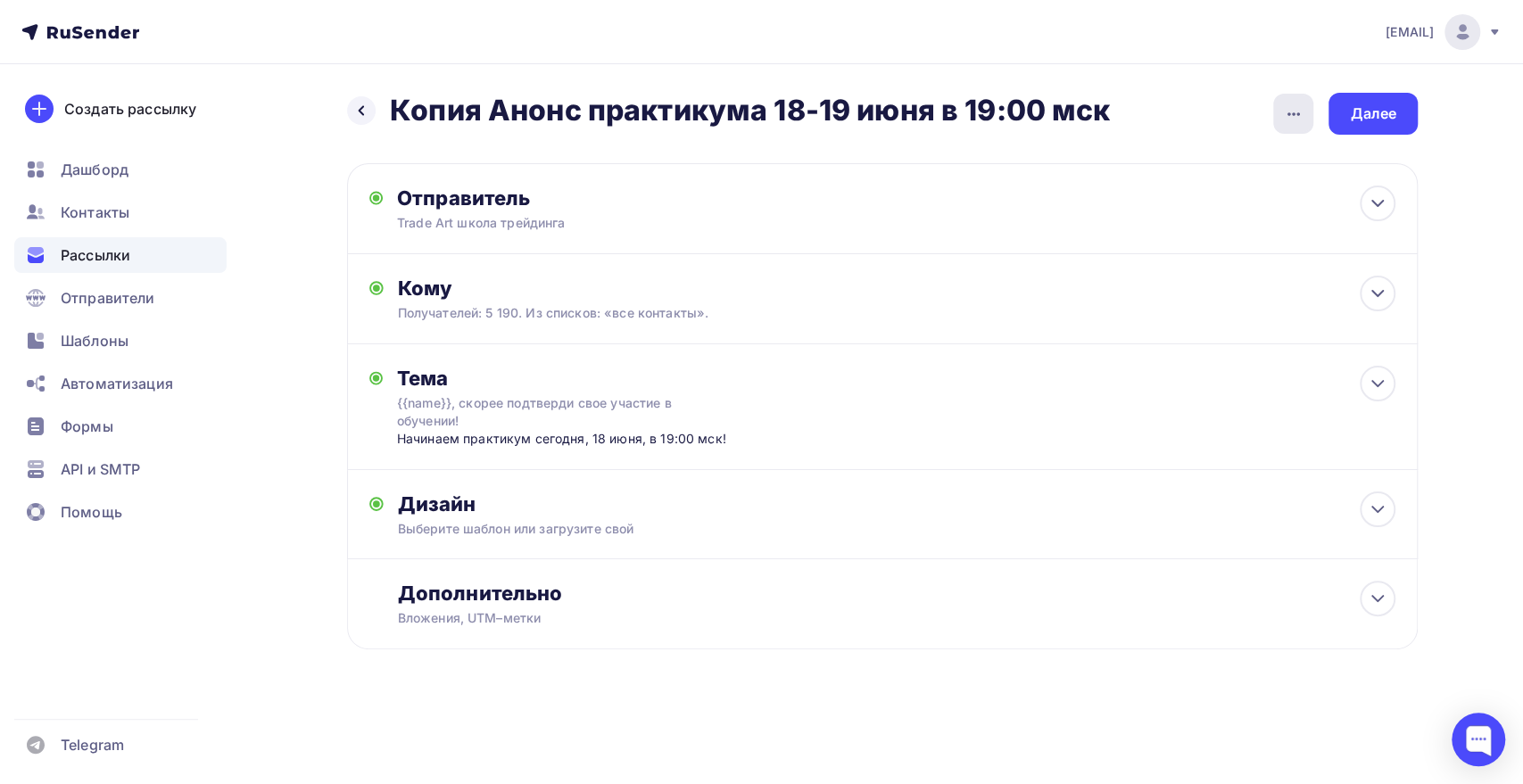 click at bounding box center (1293, 113) 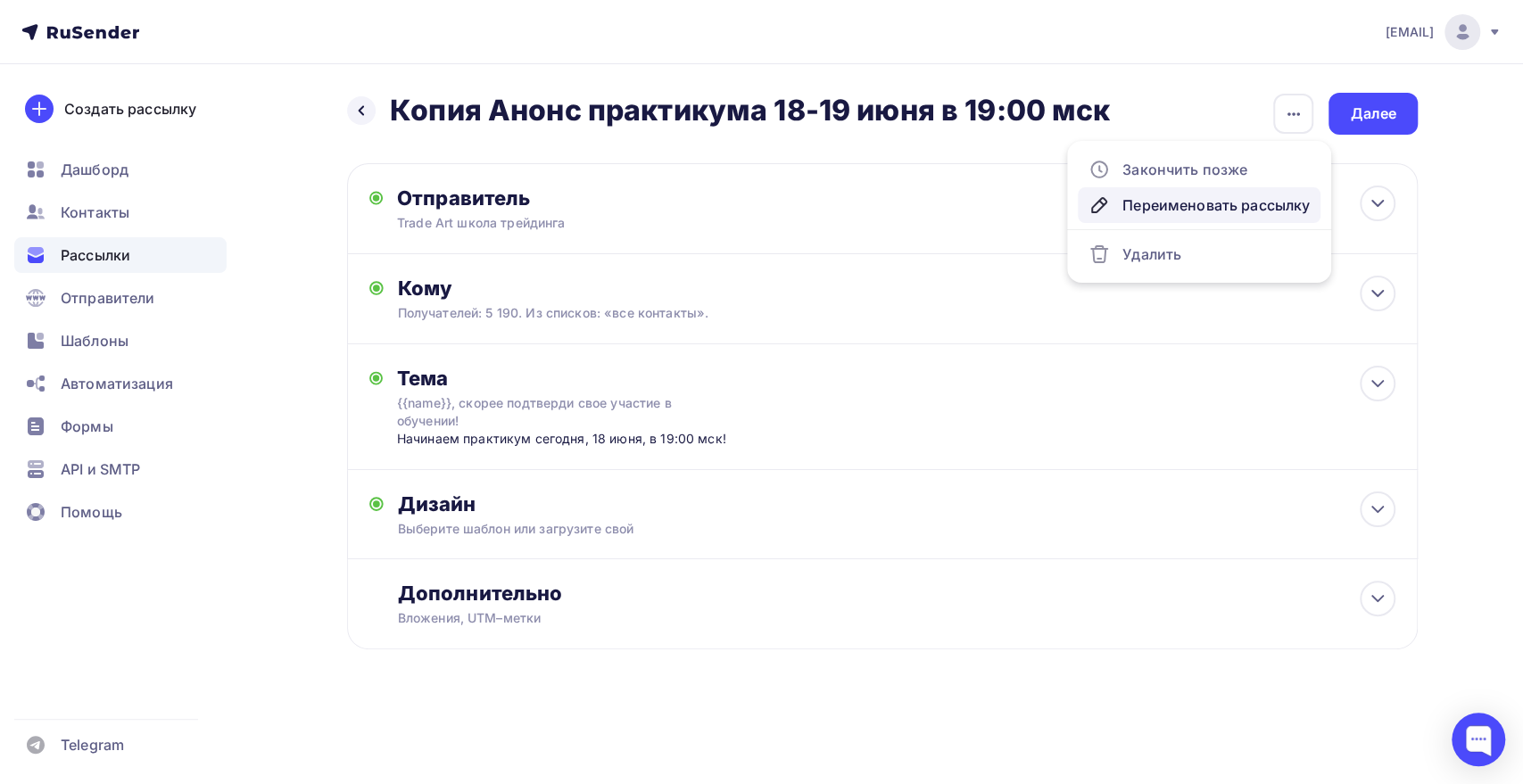 click on "Переименовать рассылку" at bounding box center (1199, 169) 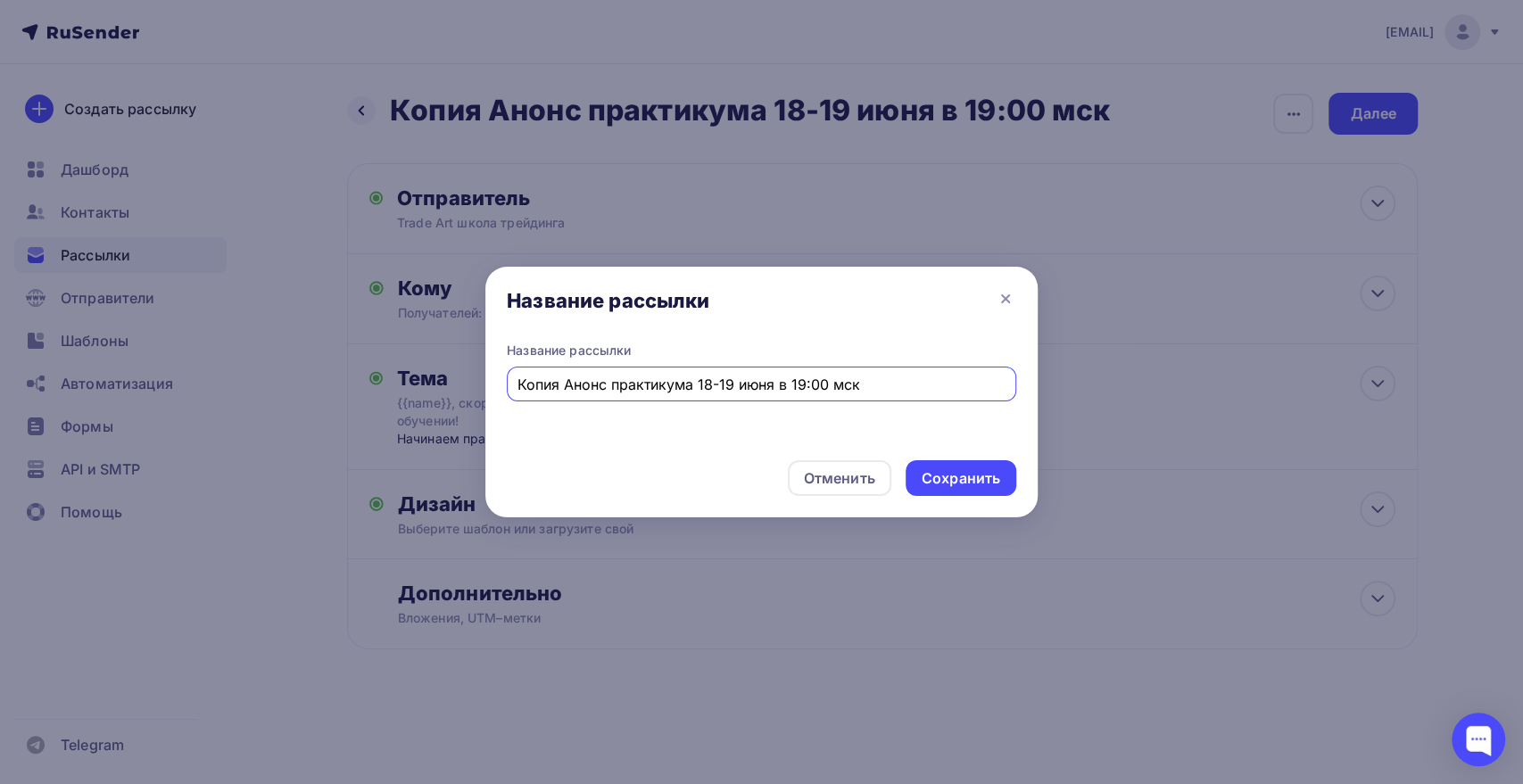 drag, startPoint x: 807, startPoint y: 389, endPoint x: 104, endPoint y: 379, distance: 703.07112 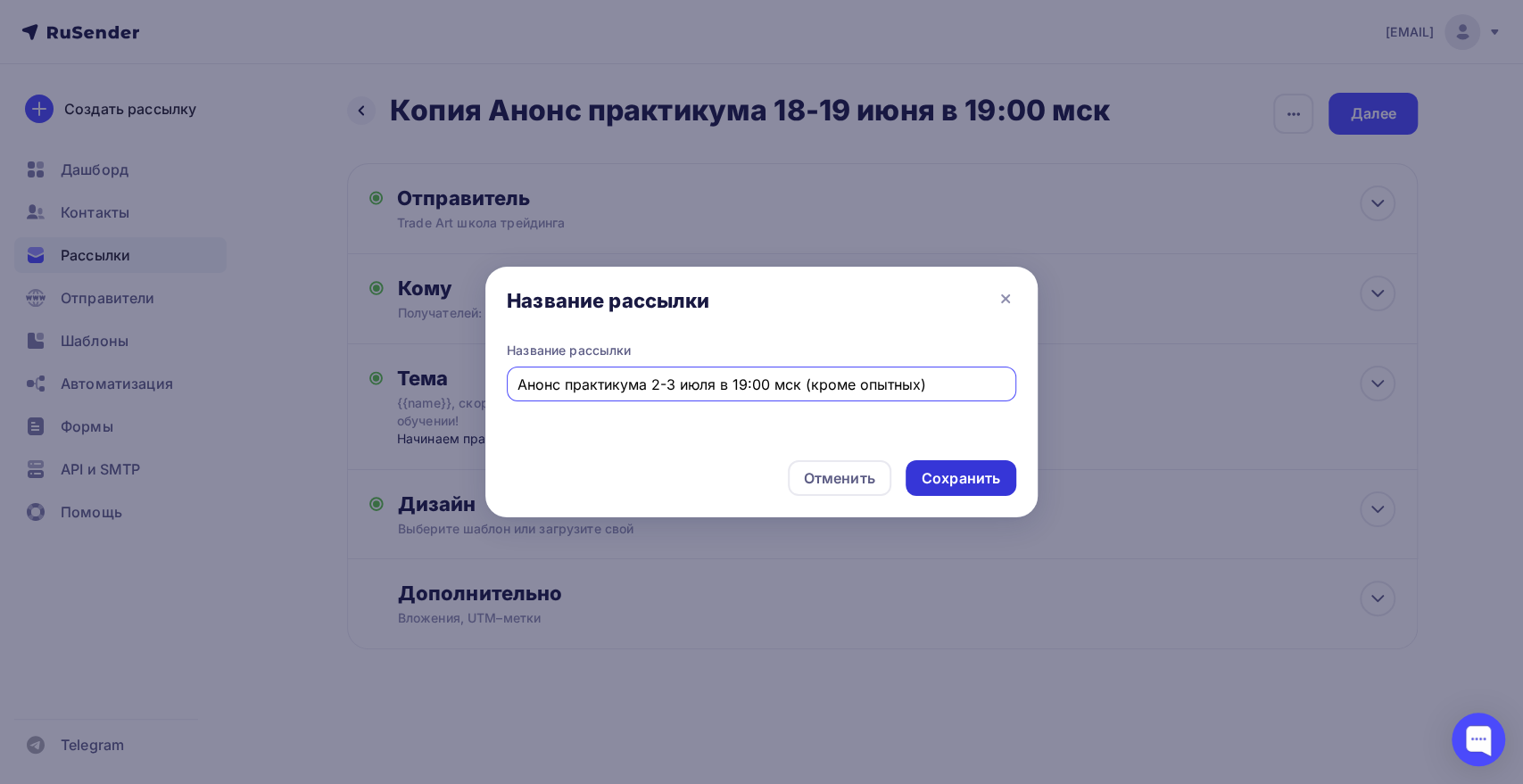 type on "Анонс практикума 2-3 июля в 19:00 мск (кроме опытных)" 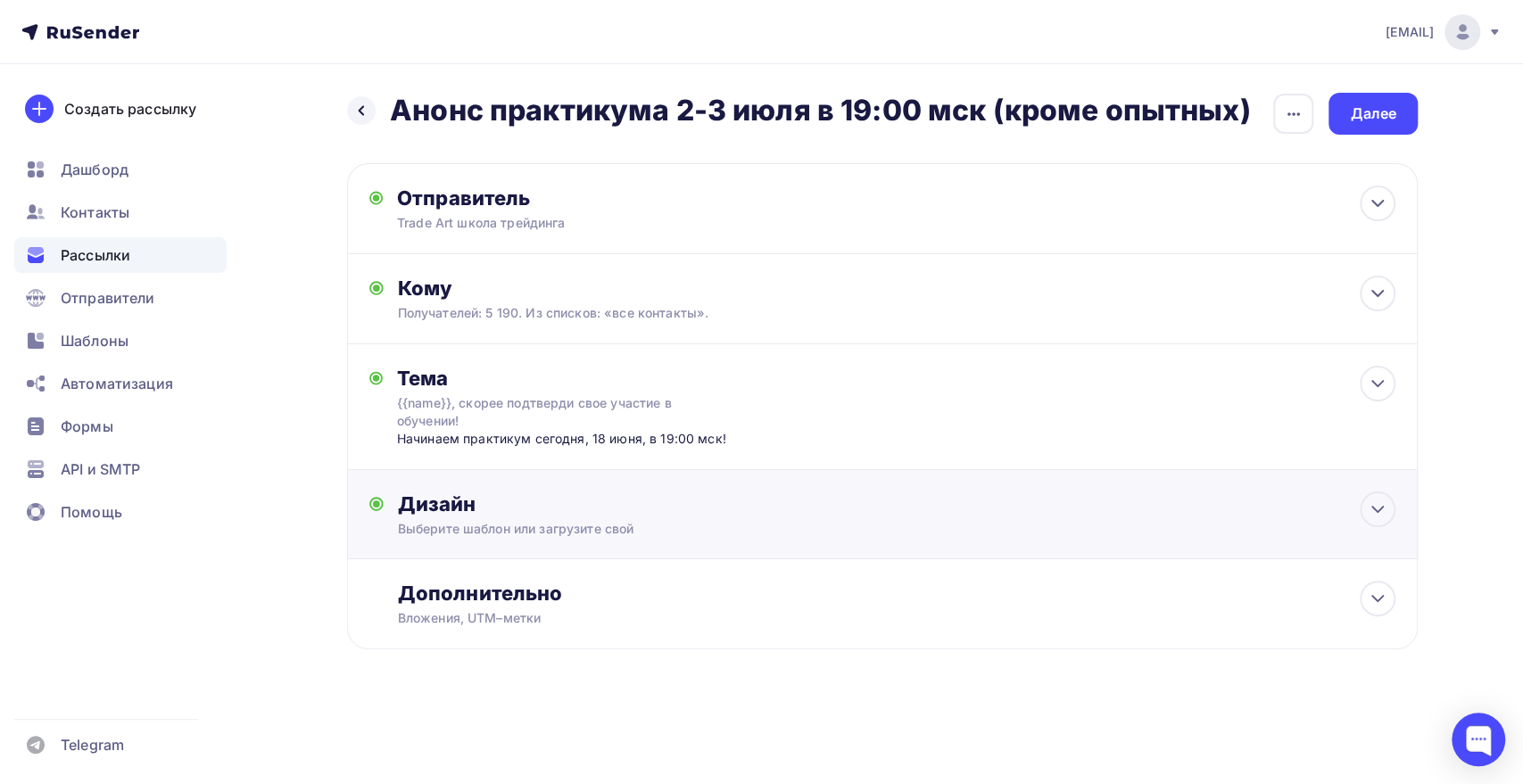 click on "Тема
{{name}}, скорее подтверди свое участие в обучении!
Начинаем практикум сегодня, 18 июня, в 19:00 мск!
Тема  *     {{name}}, скорее подтверди свое участие в обучении!
Рекомендуем использовать не более 150 символов
Прехедер     Начинаем практикум сегодня, 18 июня, в 19:00 мск!           Сохранить
Предпросмотр может отличаться  в зависимости от почтового клиента
Trade Art школа трейдинга
{{name}}, скорее подтверди свое участие в обучении!" at bounding box center [882, 407] 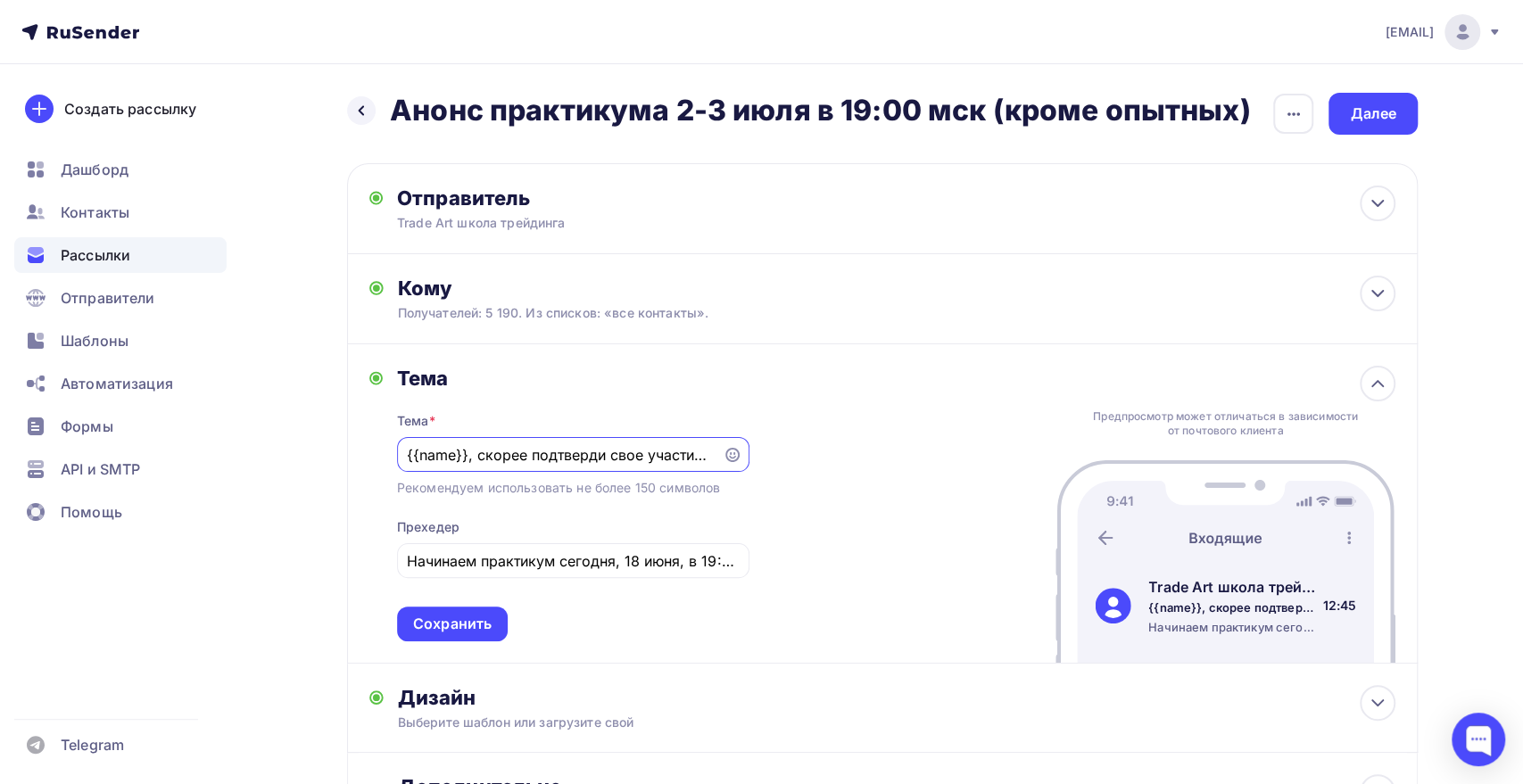 scroll, scrollTop: 63, scrollLeft: 0, axis: vertical 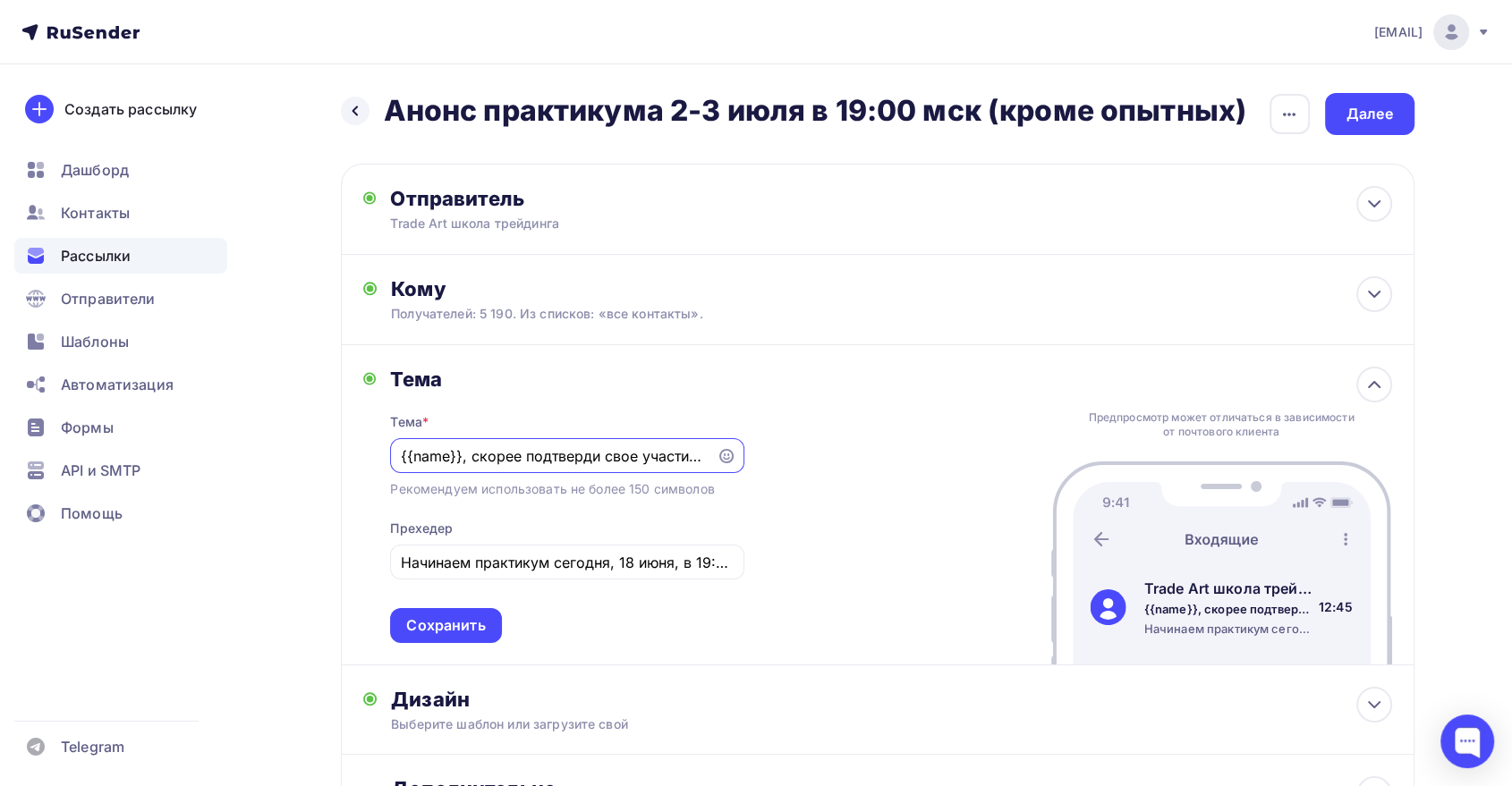 click on "{{name}}, скорее подтверди свое участие в обучении!" at bounding box center [554, 456] 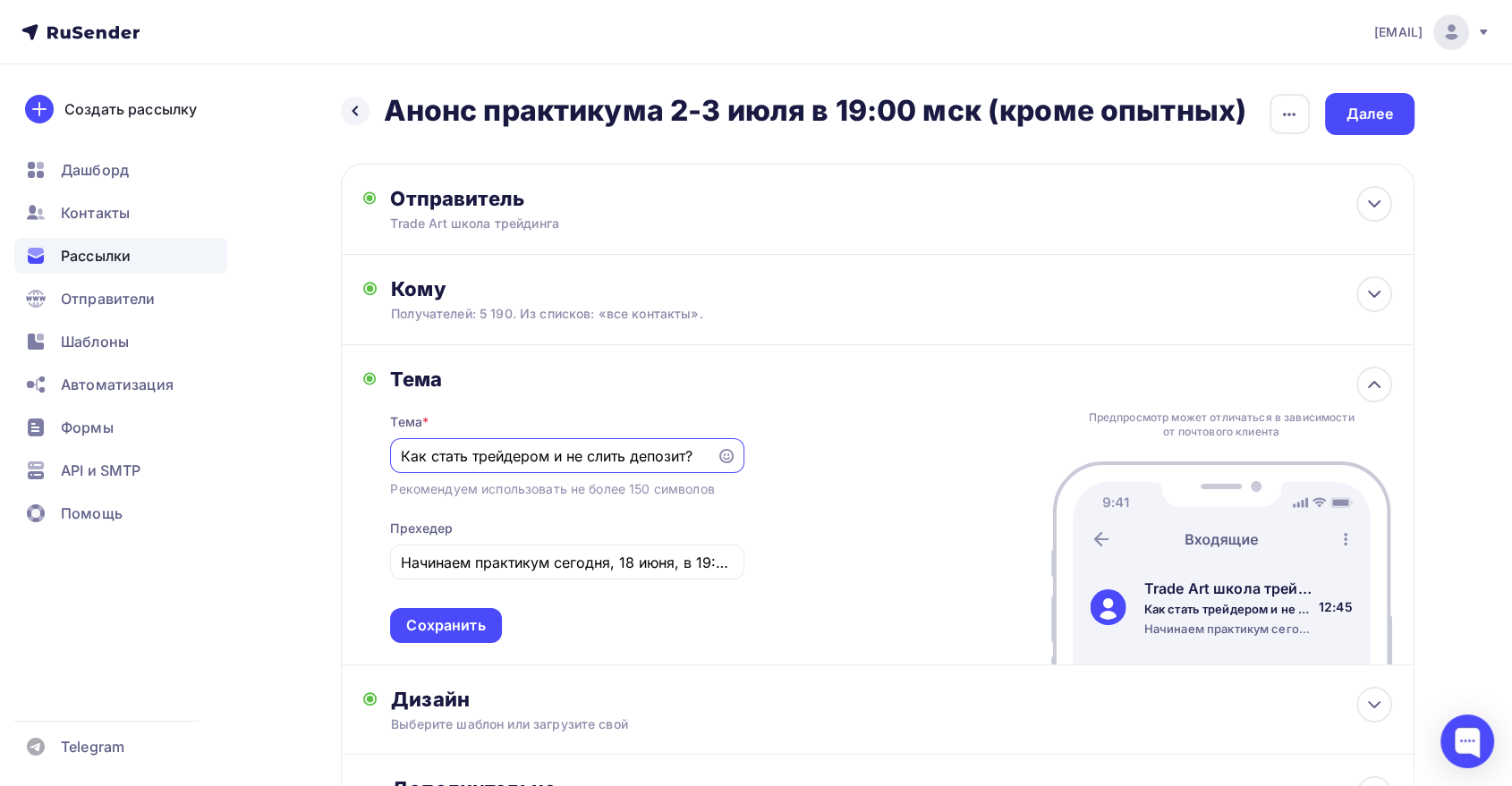 type on "Как стать трейдером и не слить депозит?" 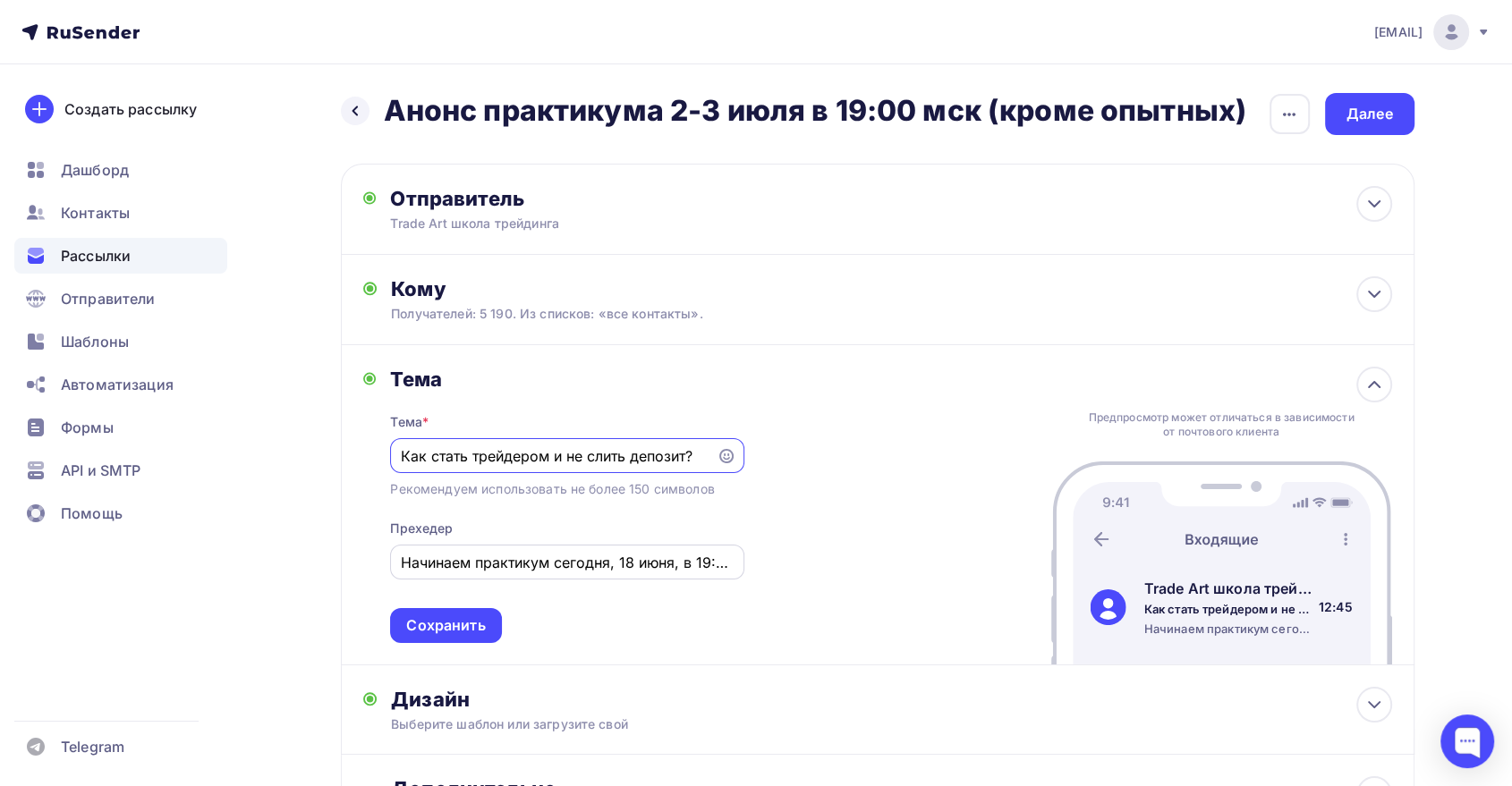 click on "Начинаем практикум сегодня, 18 июня, в 19:00 мск!" at bounding box center (554, 456) 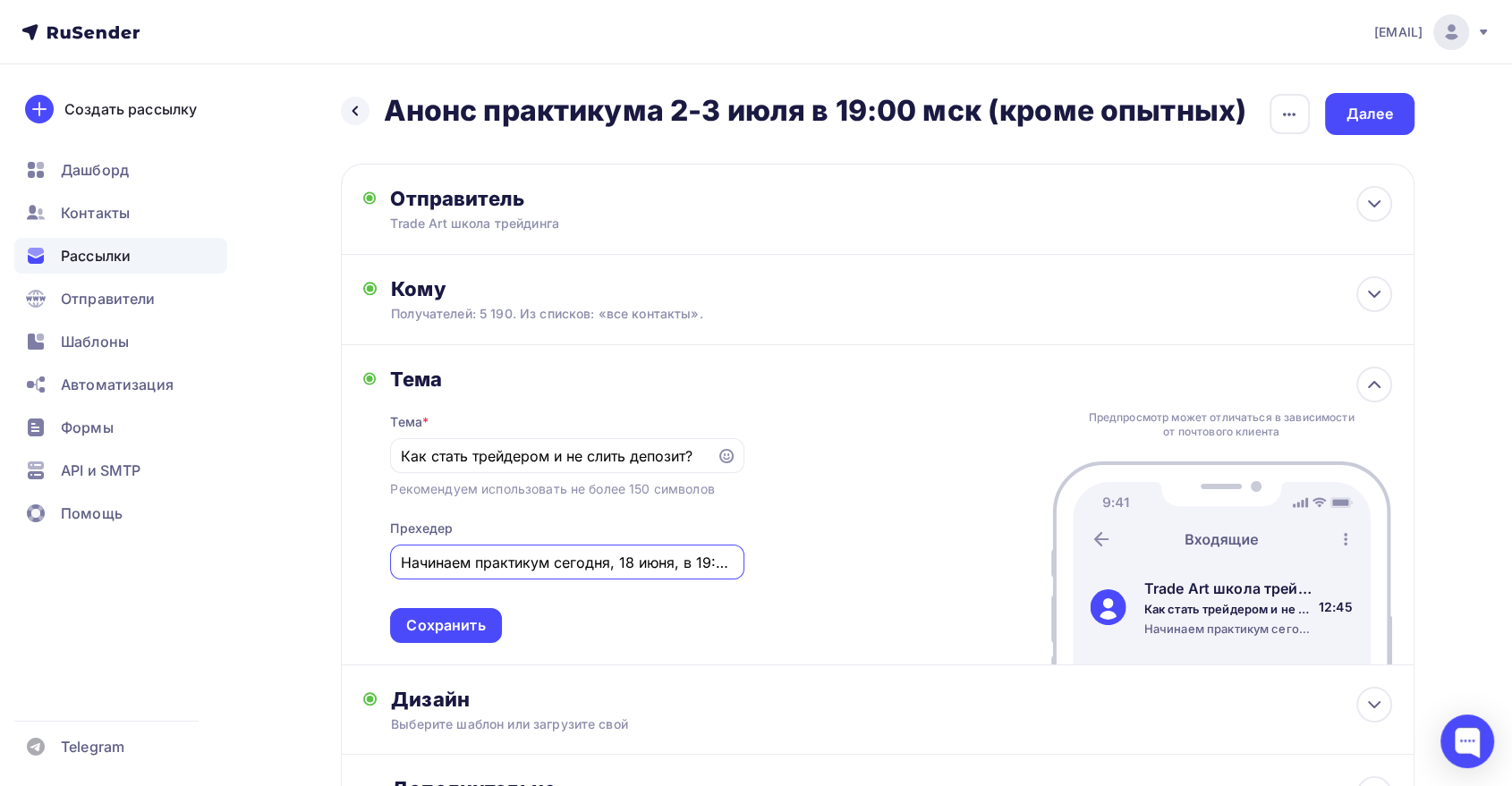 paste on "ови бесплатный билет на практикум по трейдингу" 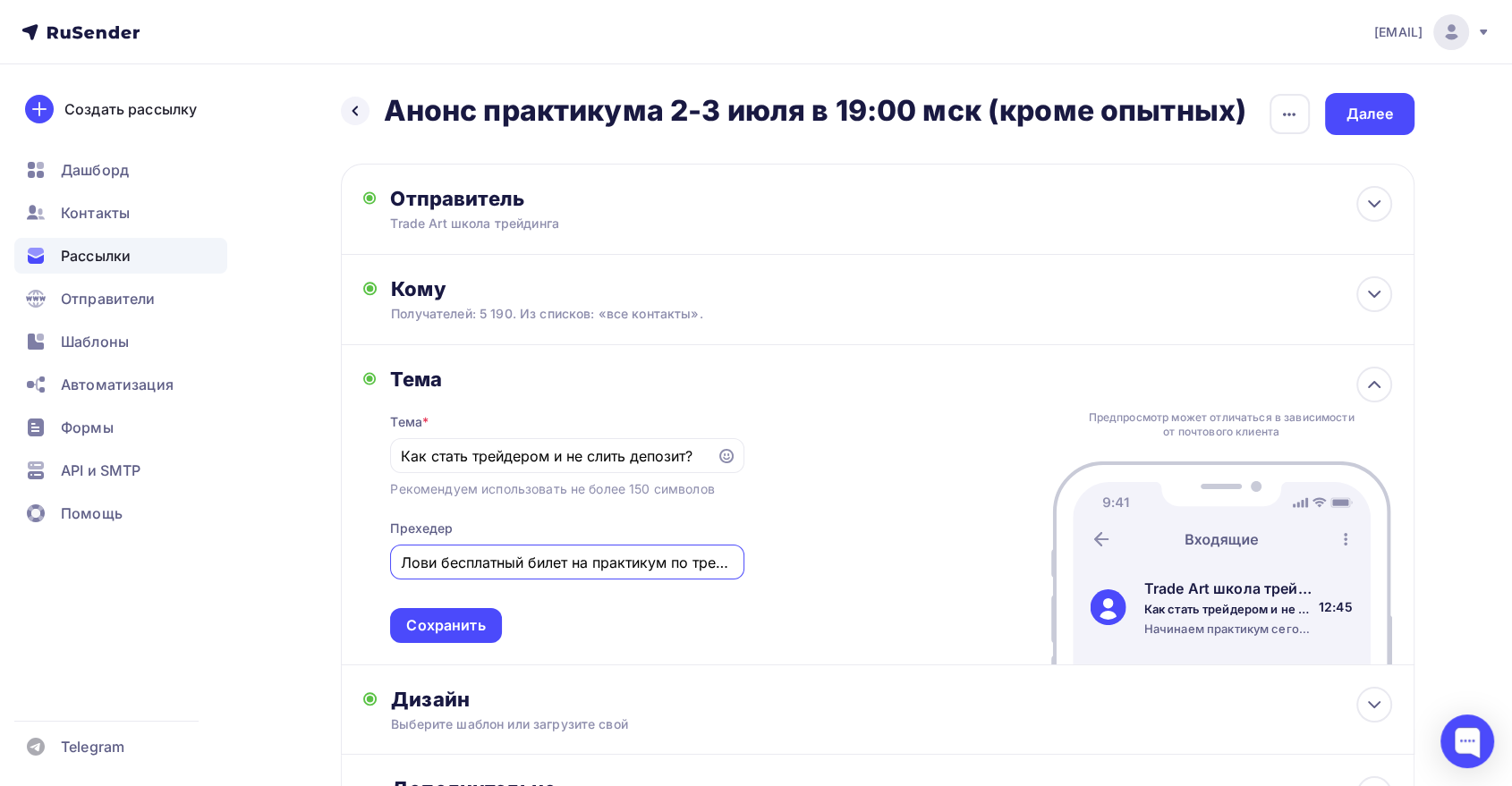 scroll, scrollTop: 0, scrollLeft: 36, axis: horizontal 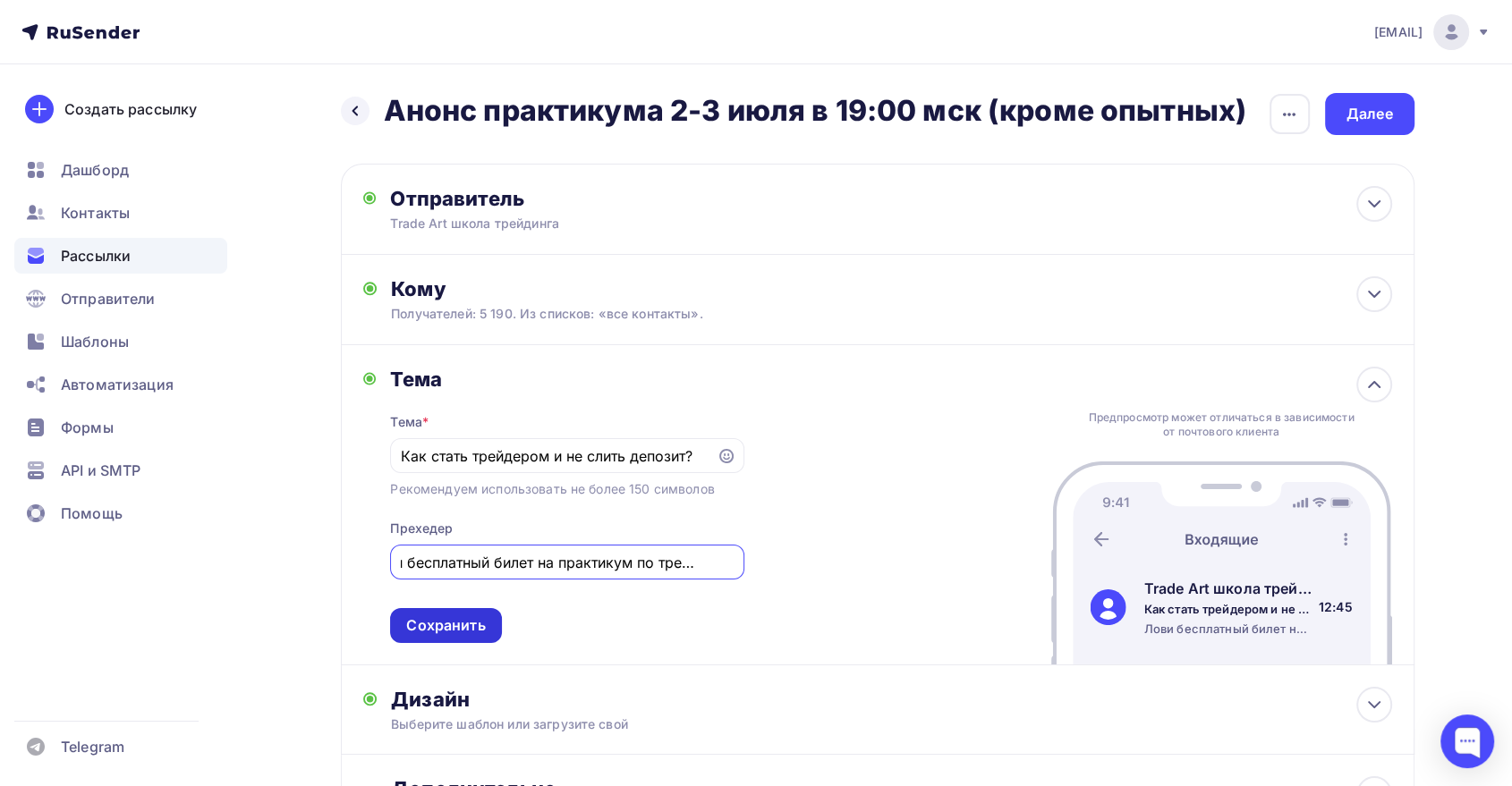 type on "Лови бесплатный билет на практикум по трейдингу!" 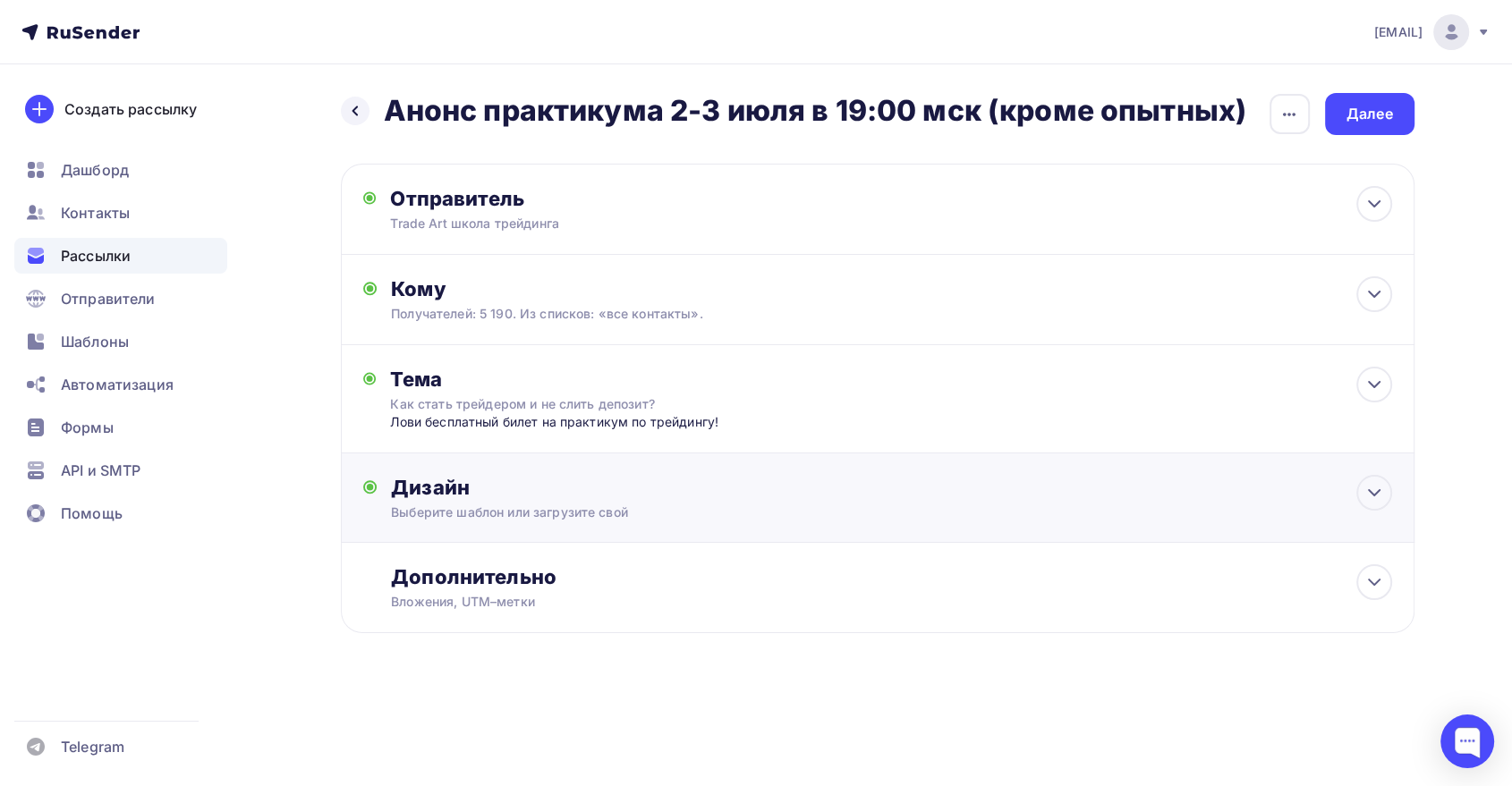 scroll, scrollTop: 0, scrollLeft: 0, axis: both 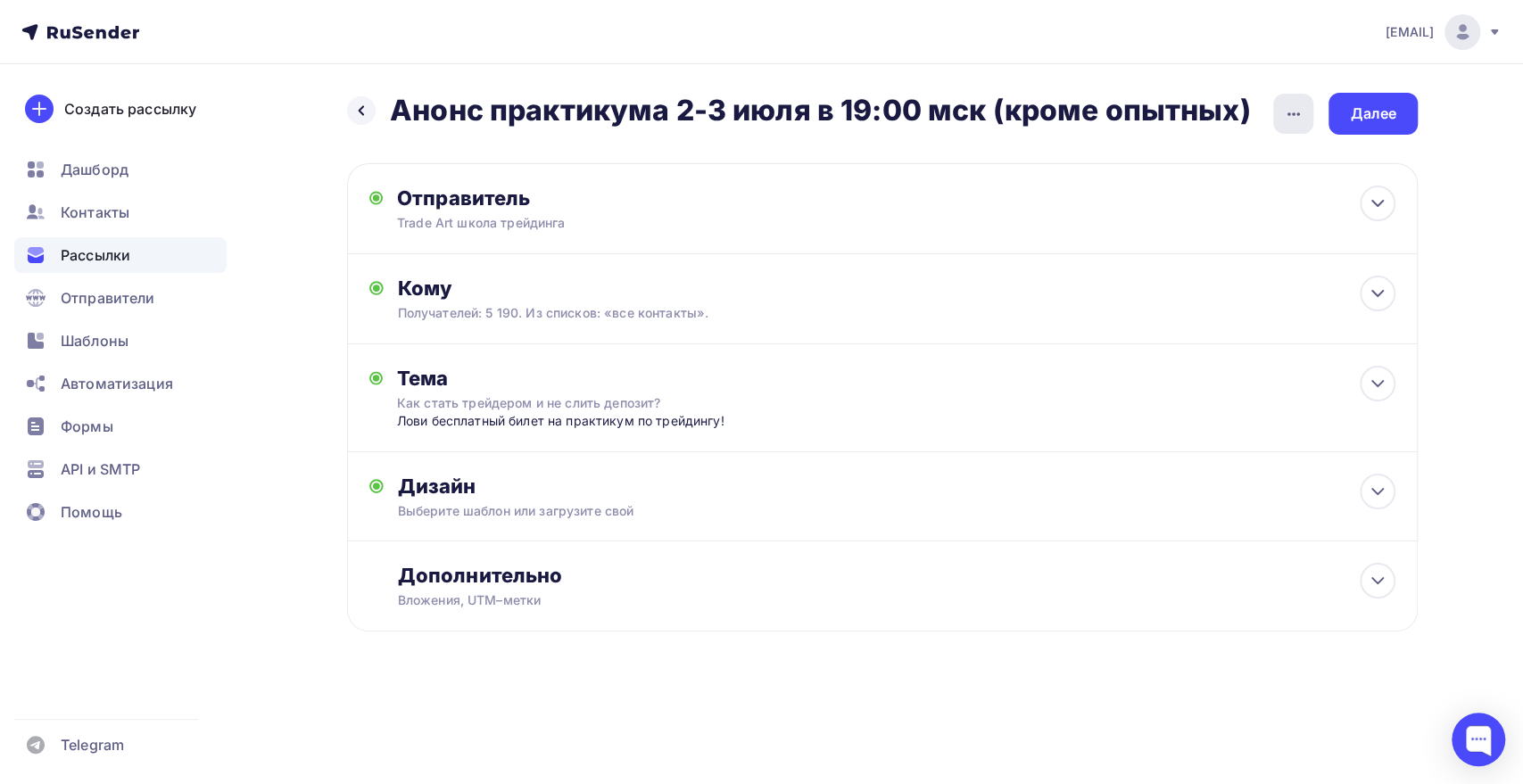 click at bounding box center (1294, 114) 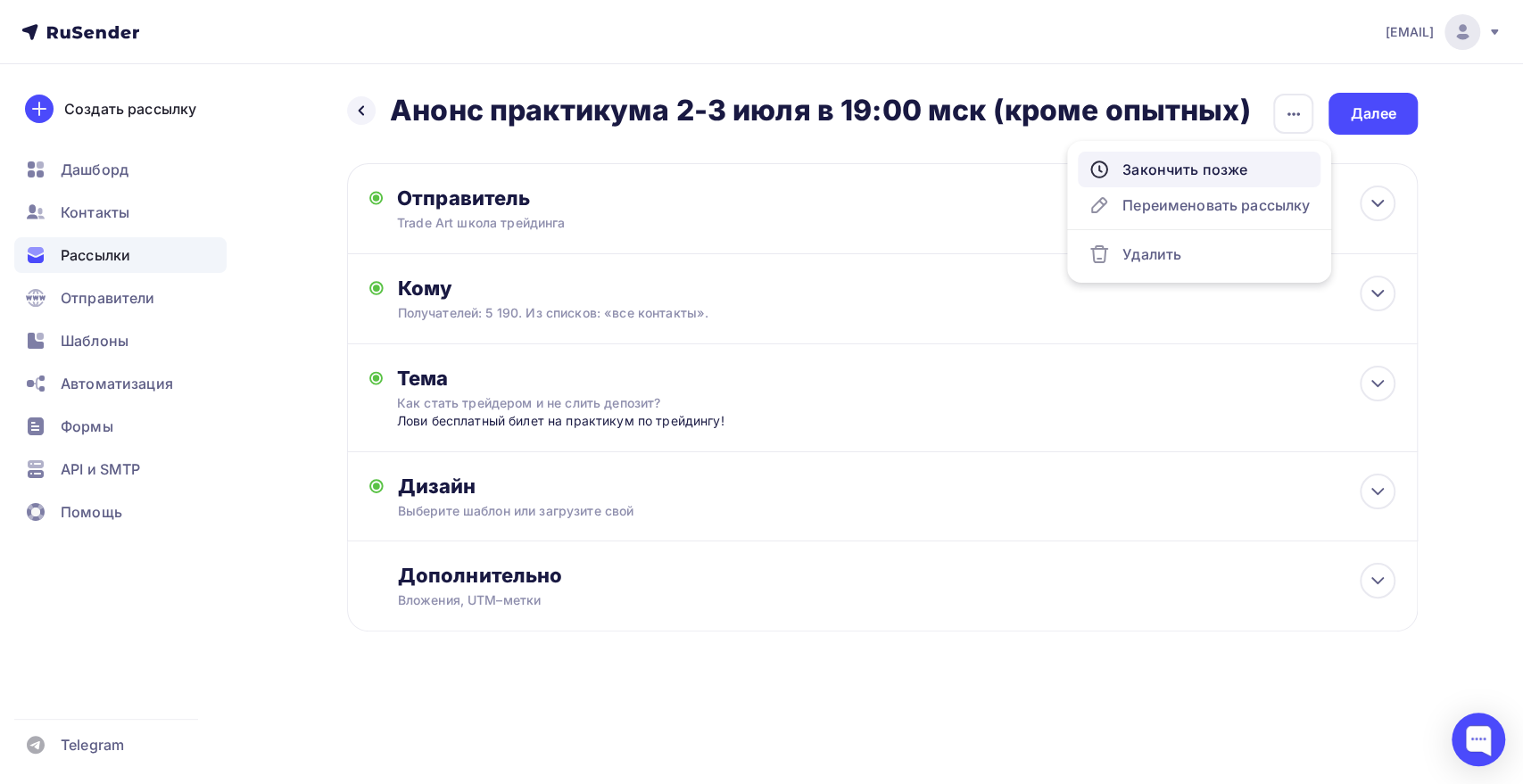 click on "Закончить позже" at bounding box center (1199, 169) 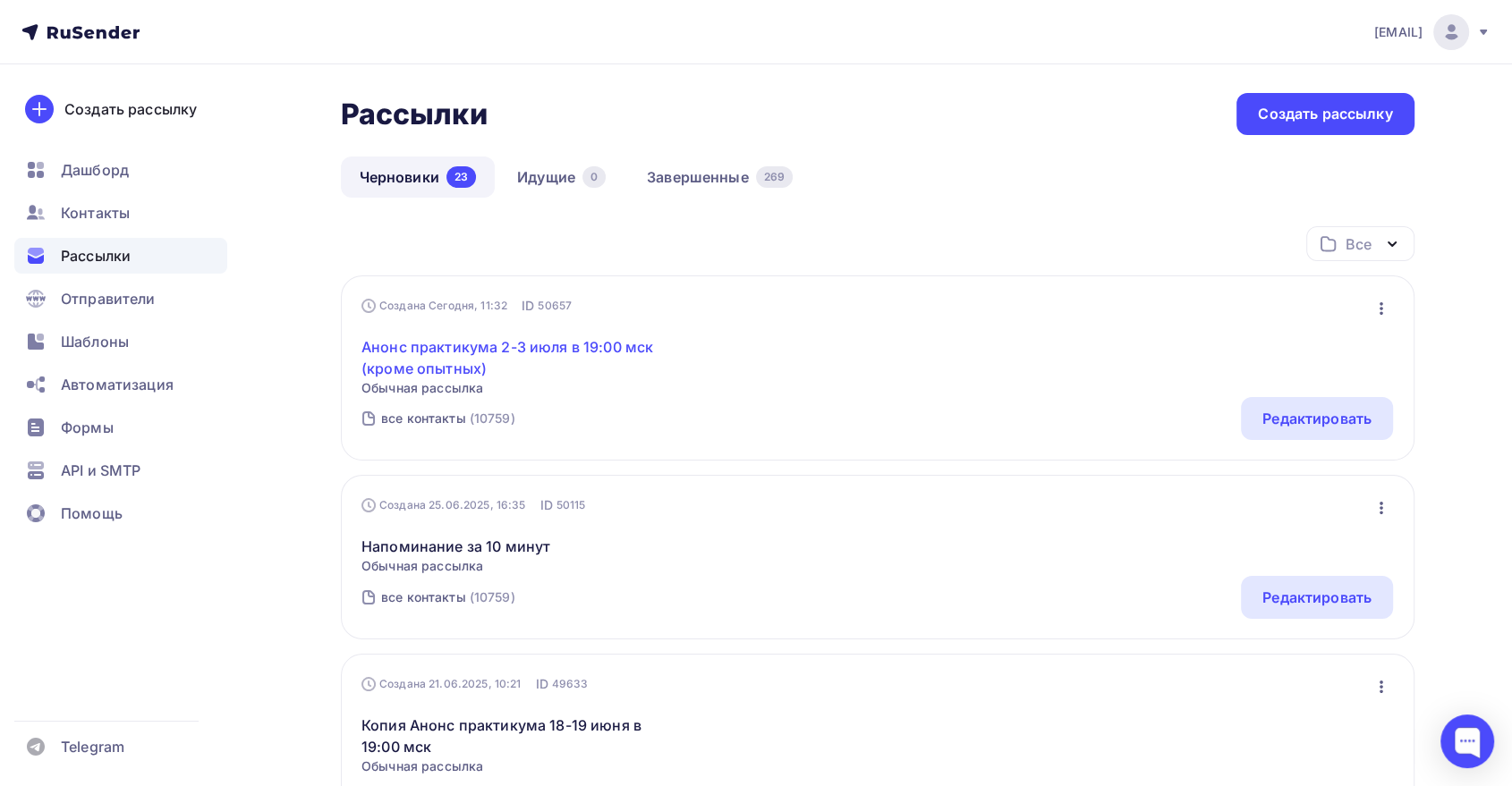 click on "Анонс практикума 2-3 июля в 19:00 мск (кроме опытных)" at bounding box center [514, 358] 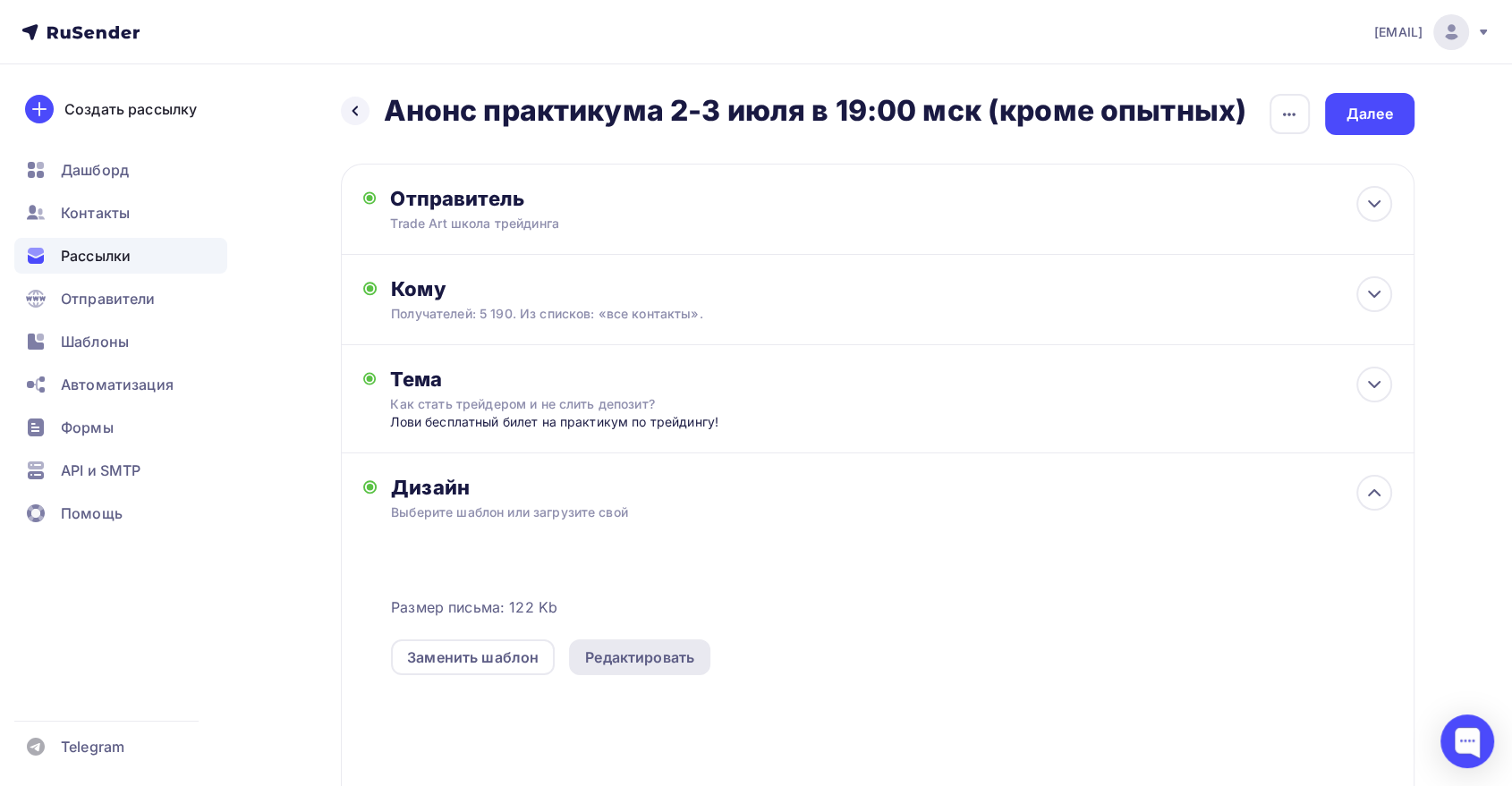 click on "Редактировать" at bounding box center (640, 657) 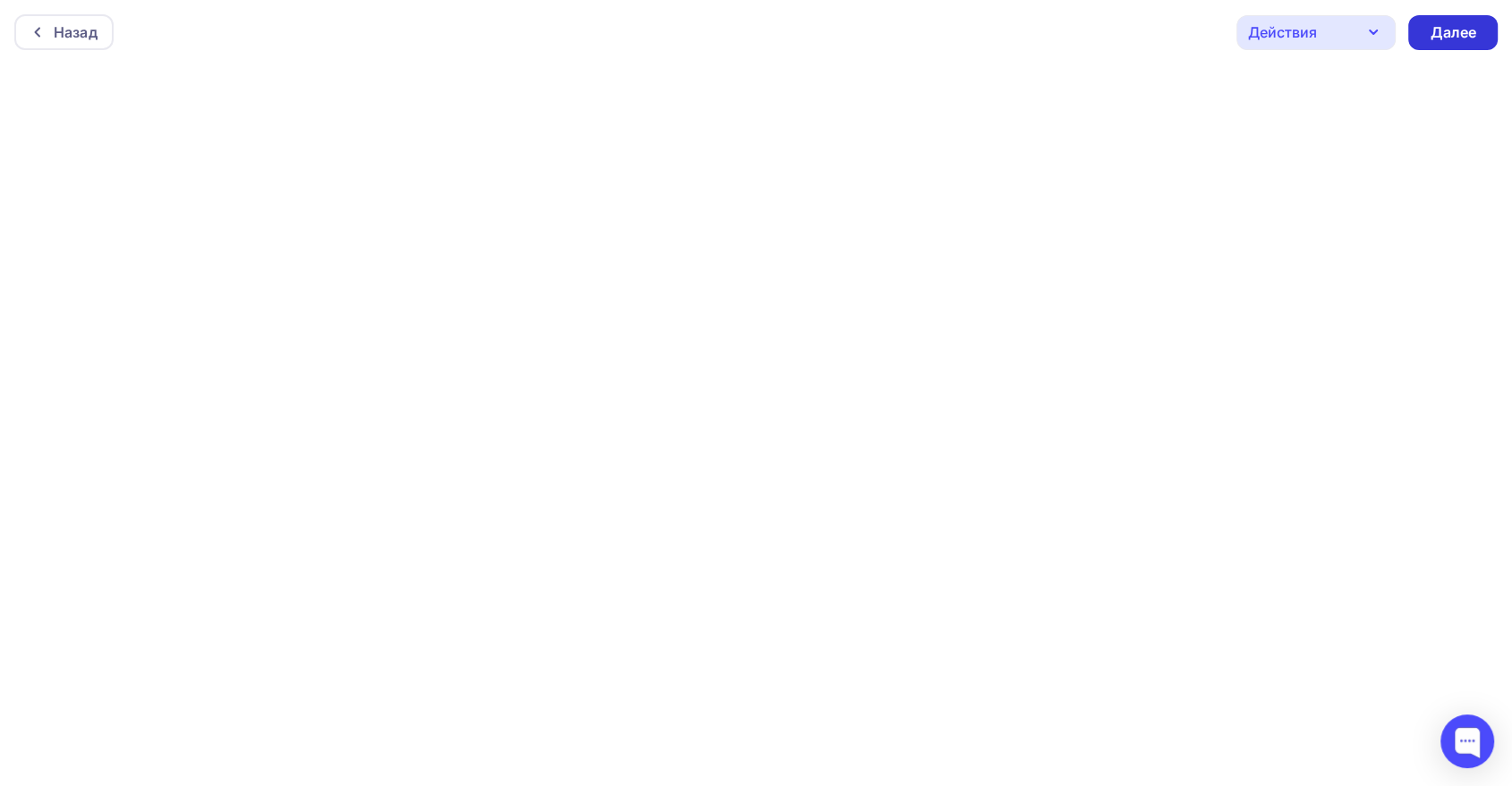 click on "Далее" at bounding box center [1453, 32] 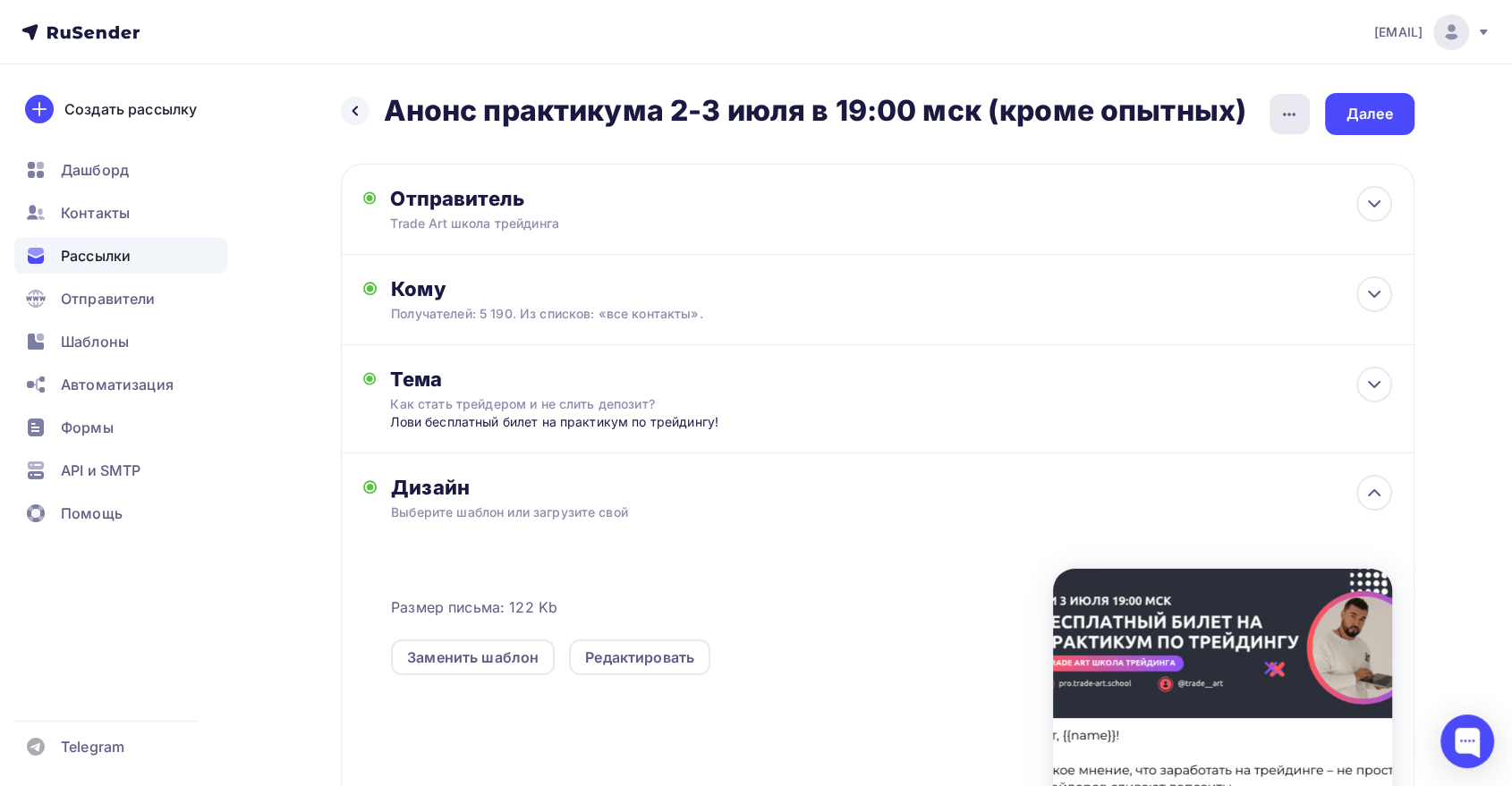 click at bounding box center (1289, 114) 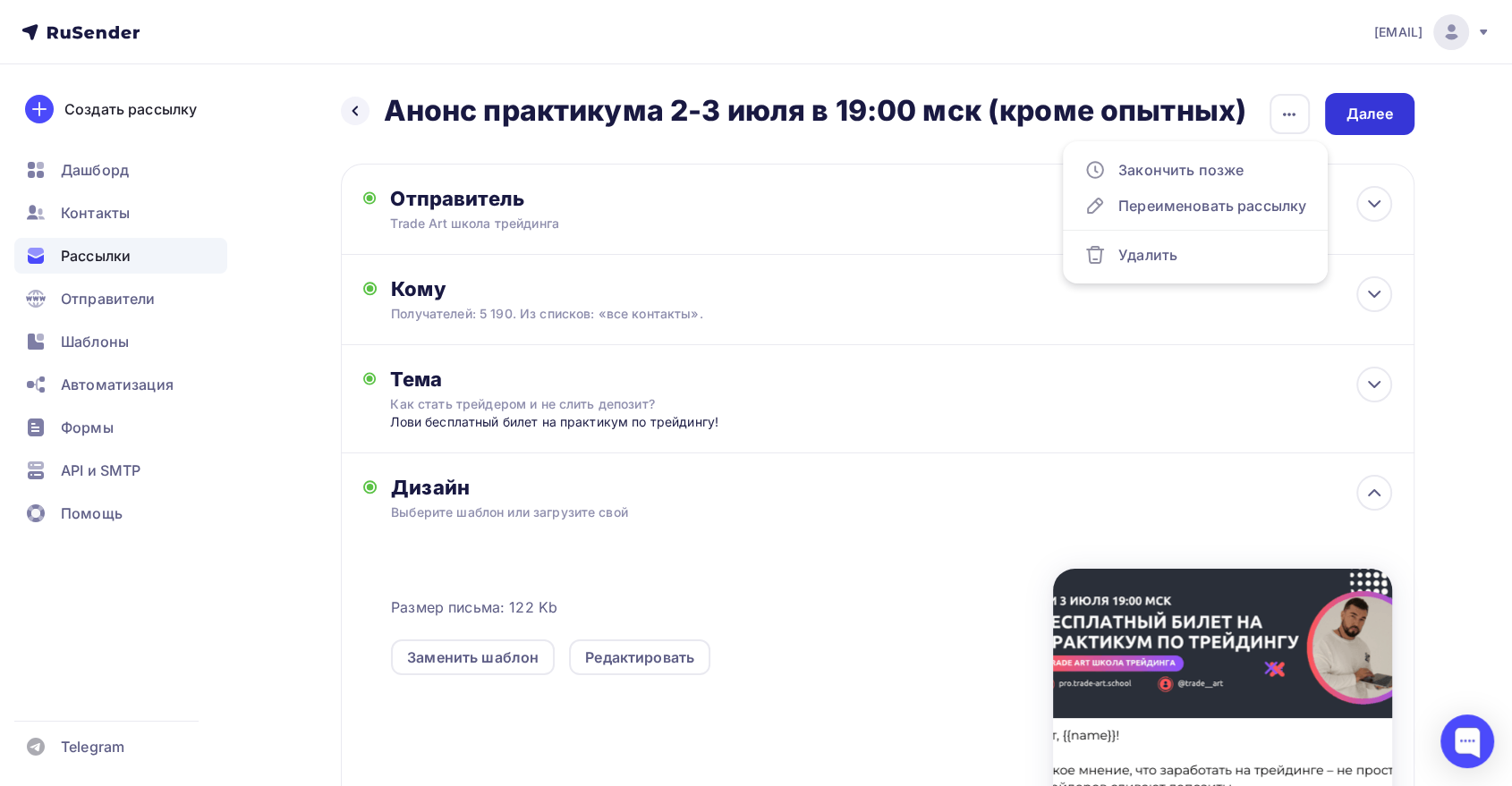 click on "Далее" at bounding box center [1370, 114] 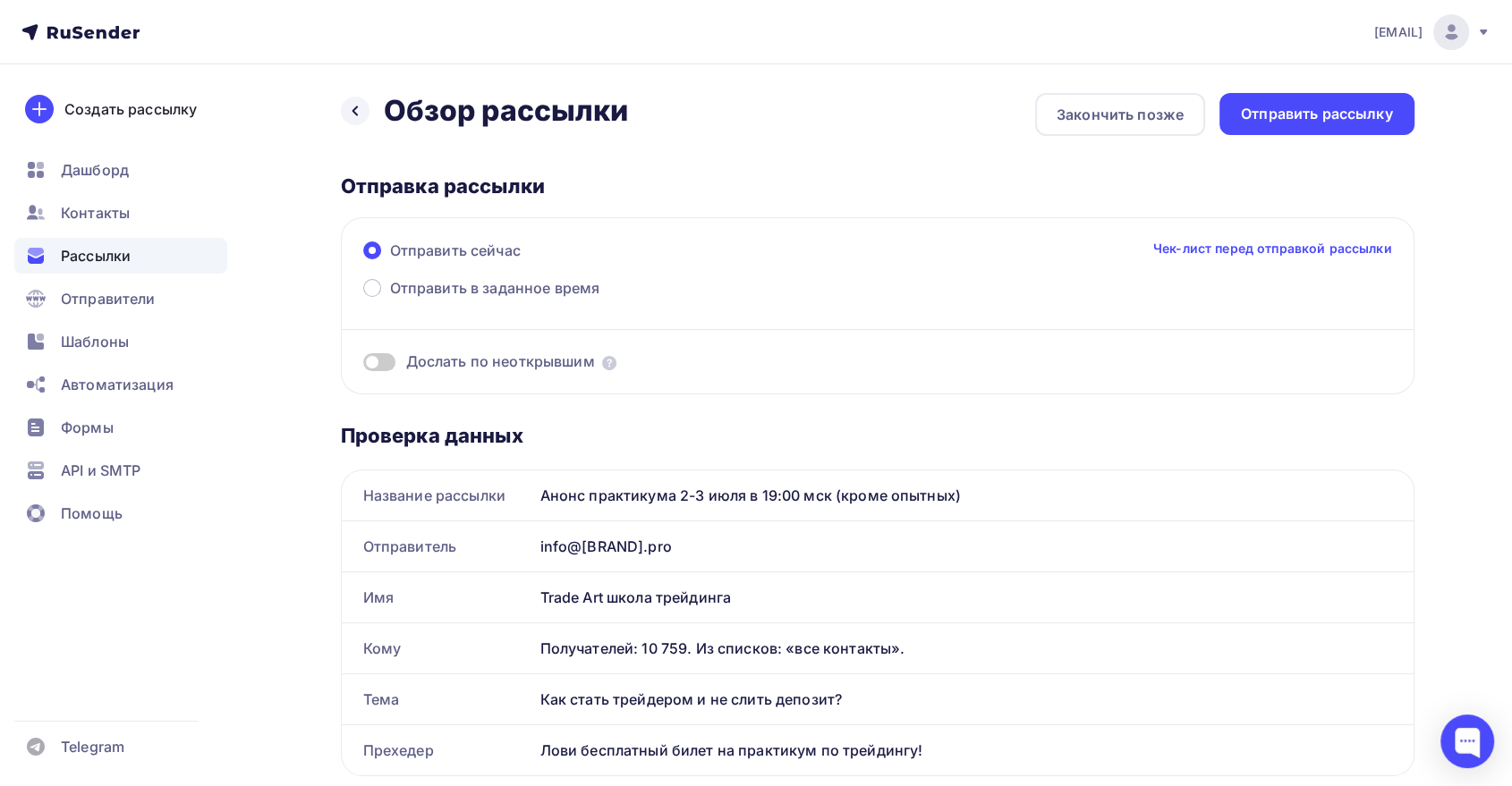 scroll, scrollTop: 0, scrollLeft: 0, axis: both 